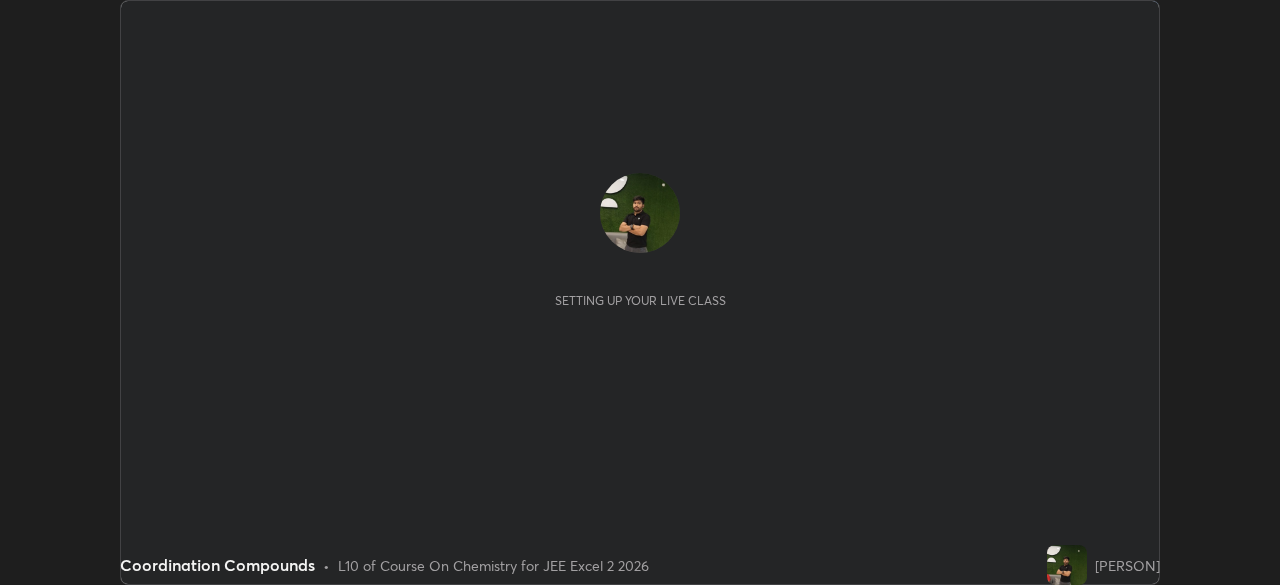 scroll, scrollTop: 0, scrollLeft: 0, axis: both 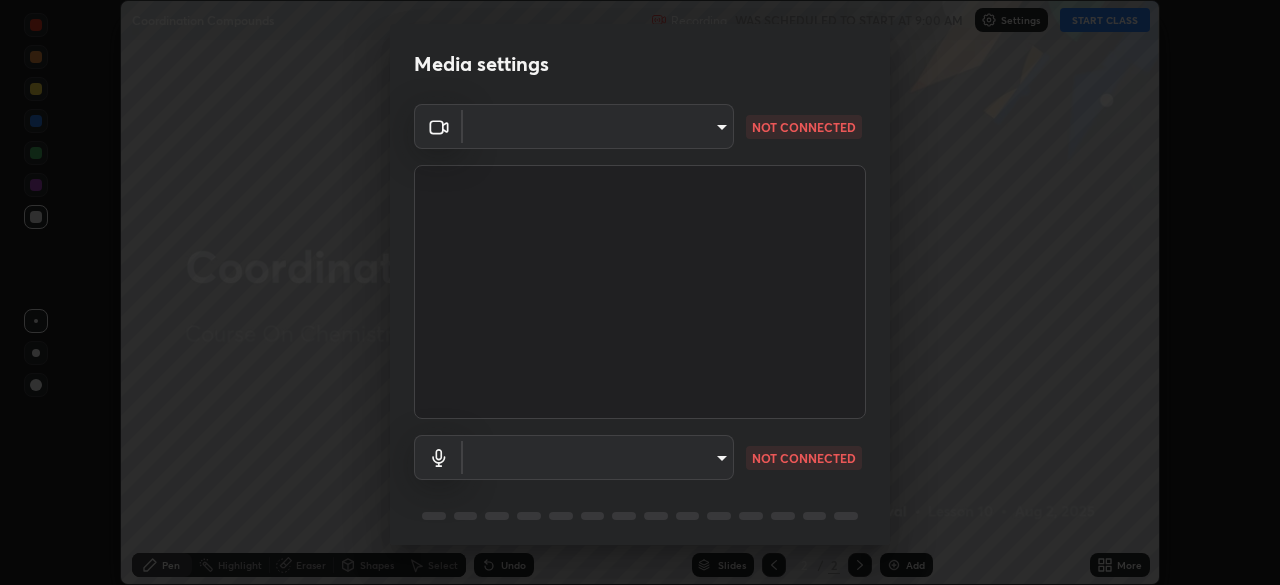type on "39caa65dc23426385aa383ad0d0a4b68c28ae26f4a71cd21c25f84911154f6e3" 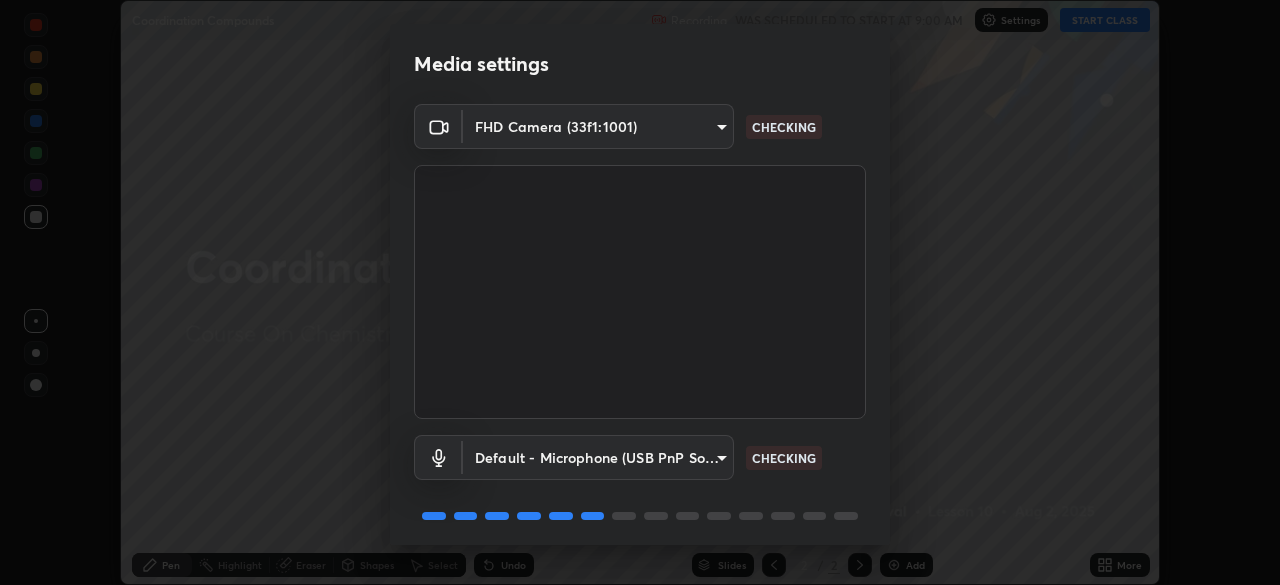 scroll, scrollTop: 71, scrollLeft: 0, axis: vertical 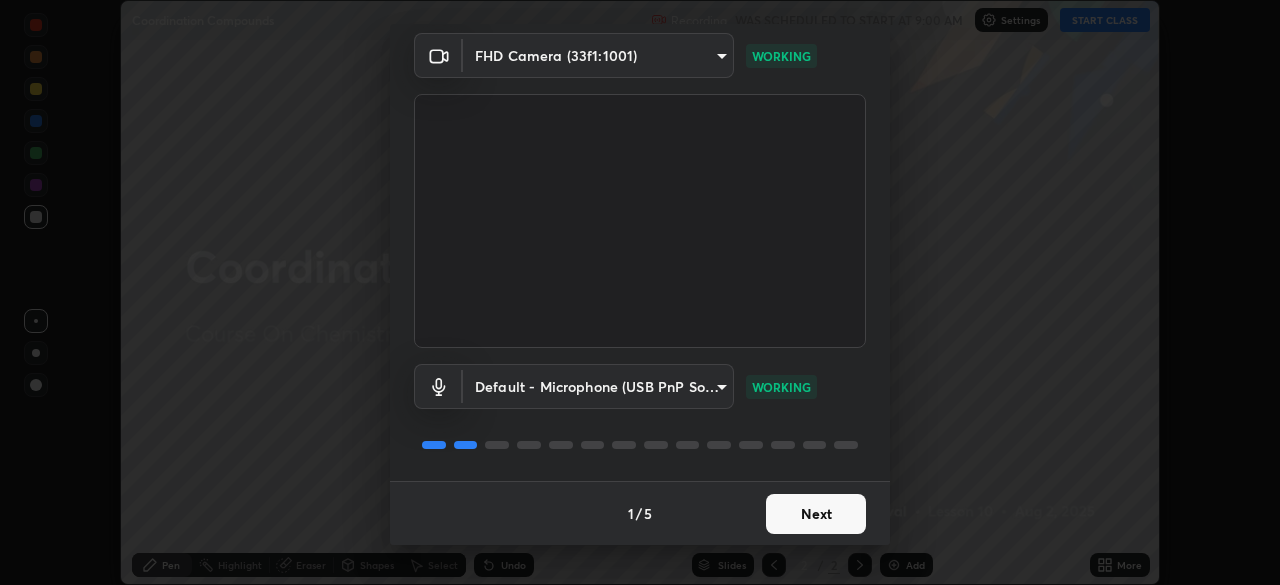 click on "Next" at bounding box center (816, 514) 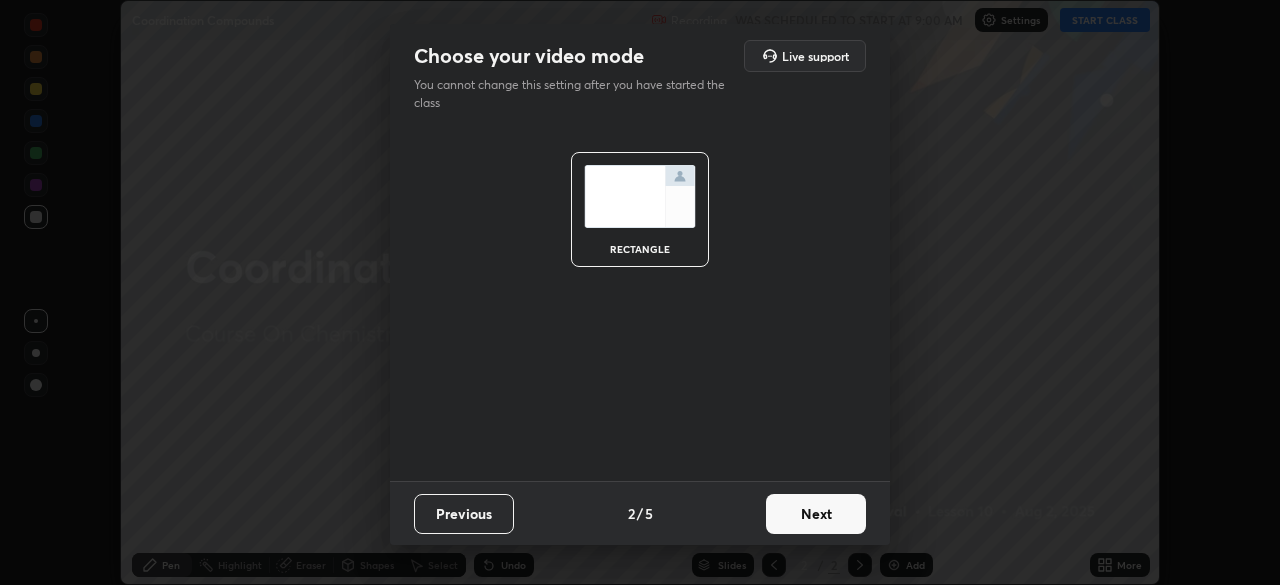 scroll, scrollTop: 0, scrollLeft: 0, axis: both 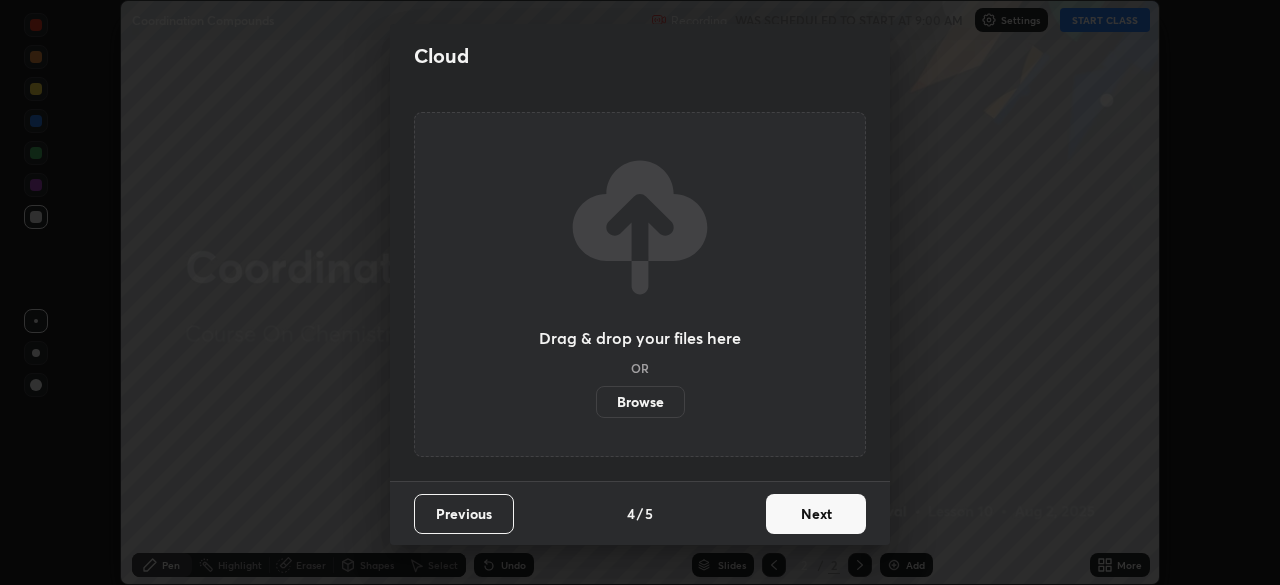 click on "Next" at bounding box center [816, 514] 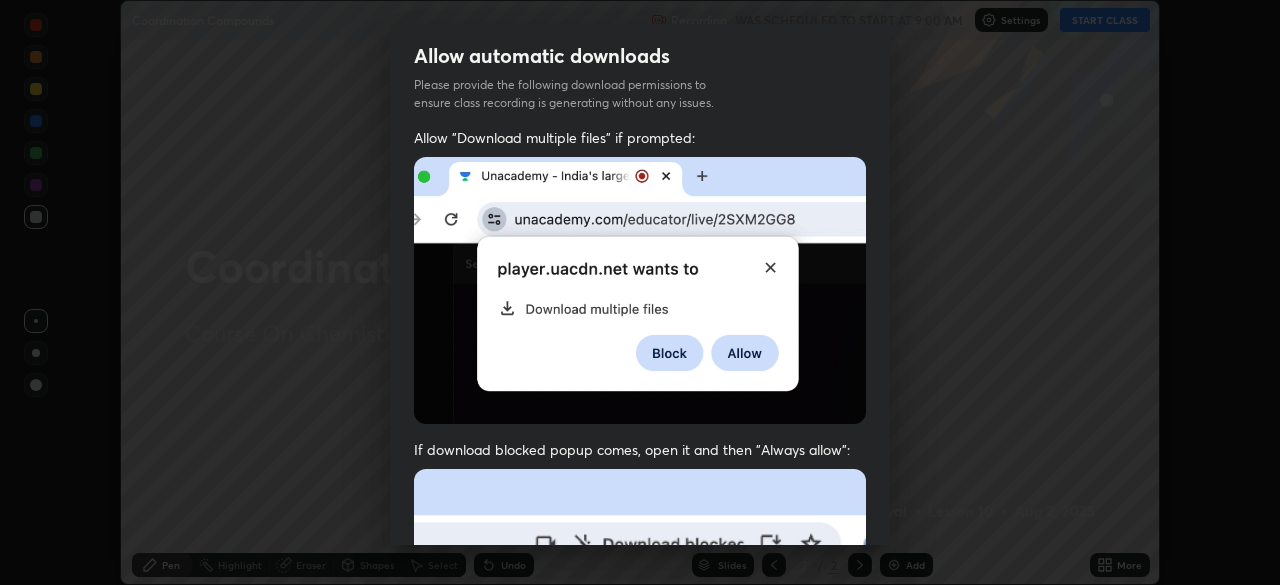 click on "Allow "Download multiple files" if prompted: If download blocked popup comes, open it and then "Always allow": I agree that if I don't provide required permissions, class recording will not be generated" at bounding box center (640, 549) 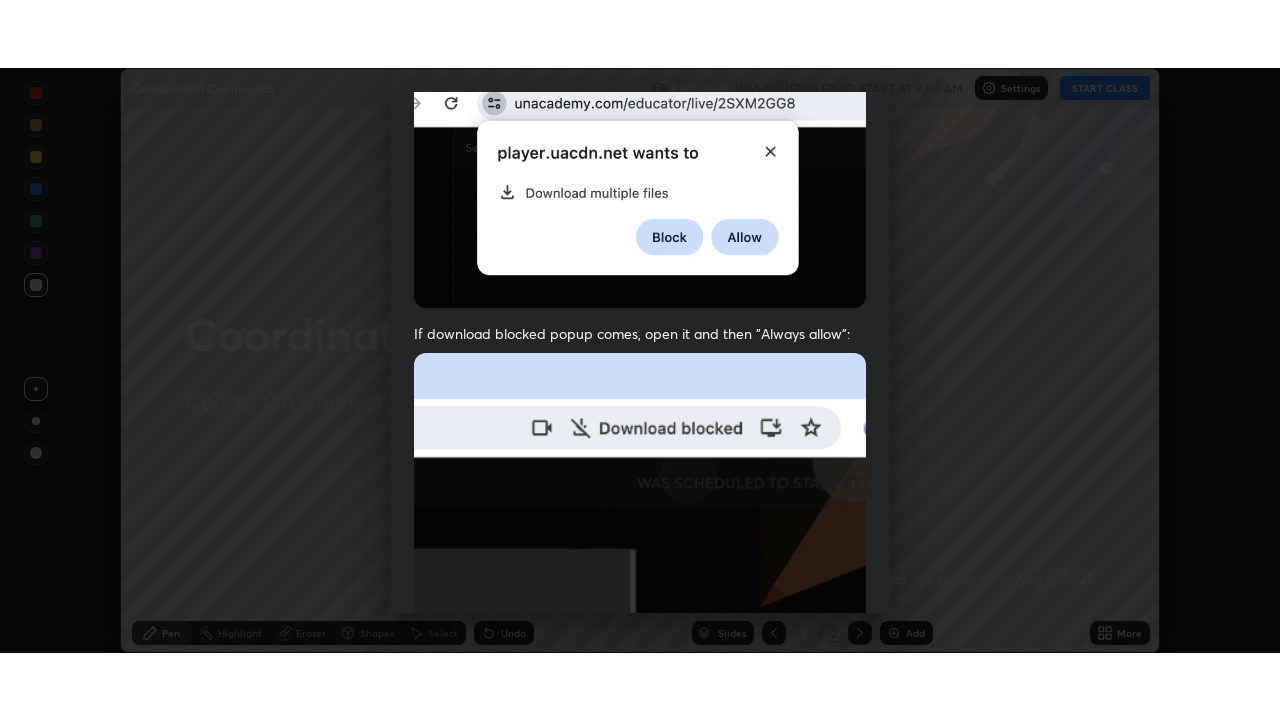 scroll, scrollTop: 479, scrollLeft: 0, axis: vertical 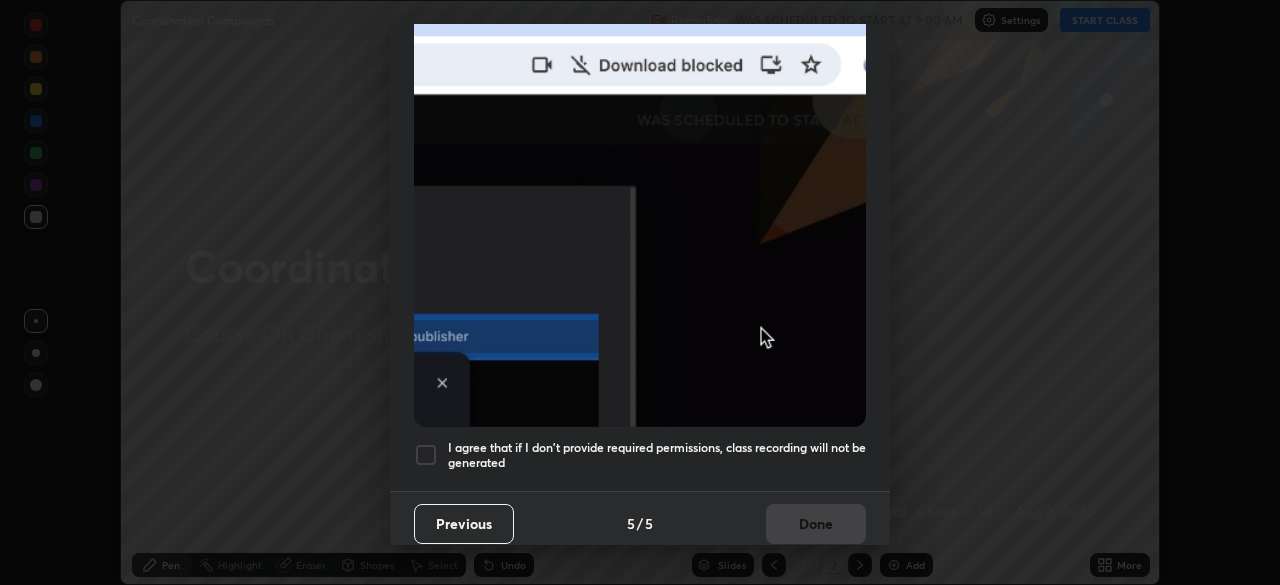 click at bounding box center (426, 455) 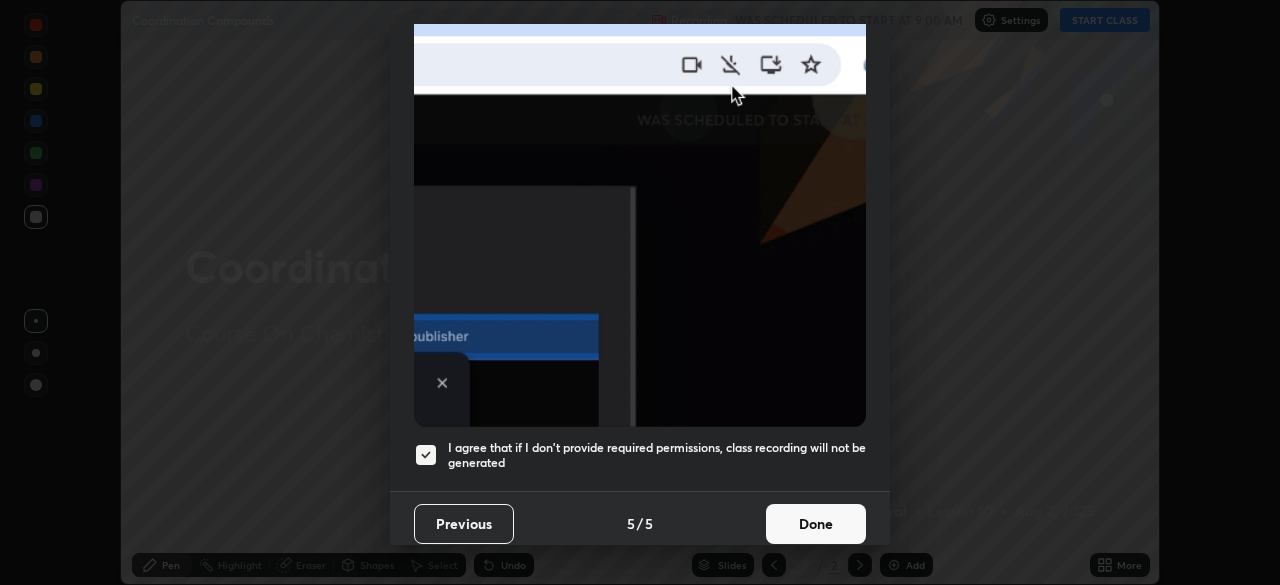 click on "Done" at bounding box center [816, 524] 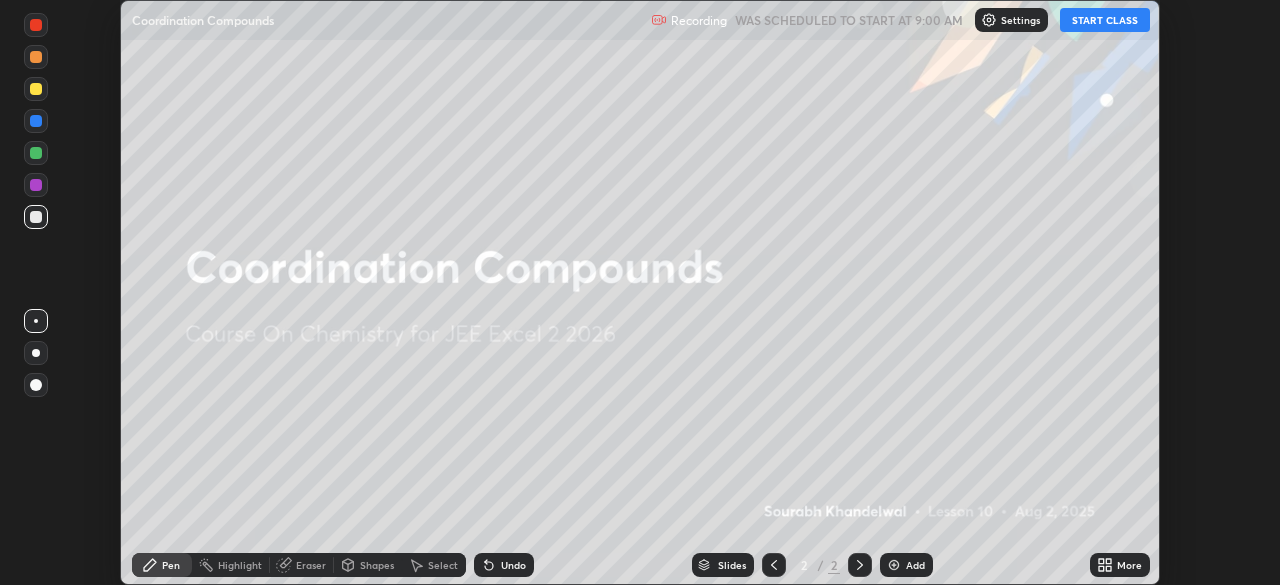click on "More" at bounding box center [1120, 565] 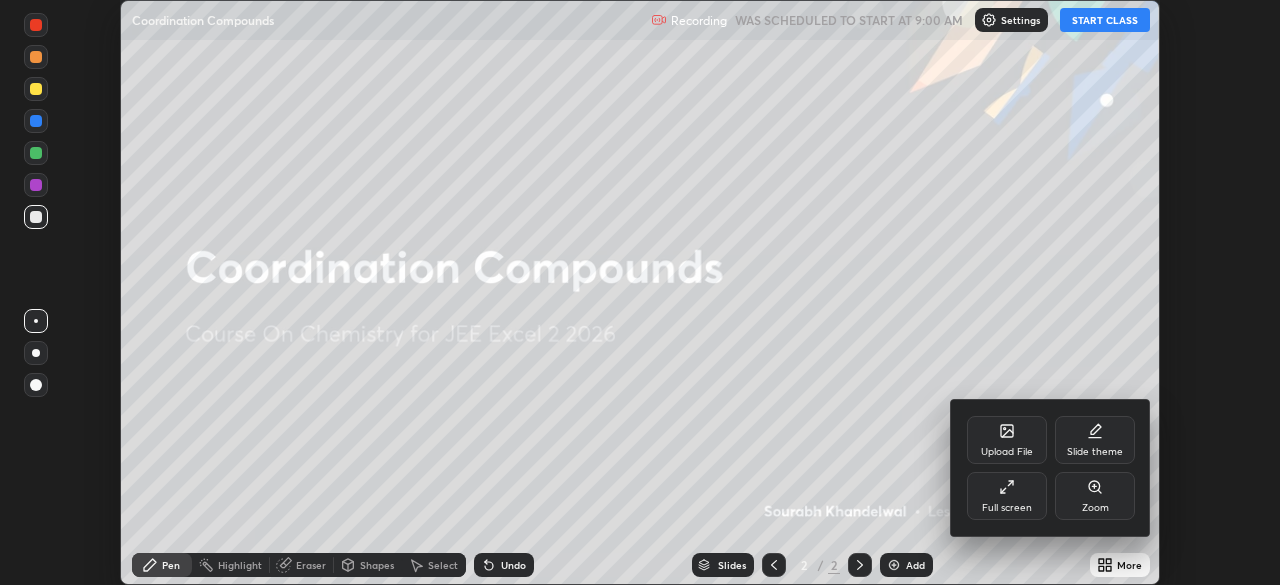 click on "Full screen" at bounding box center [1007, 508] 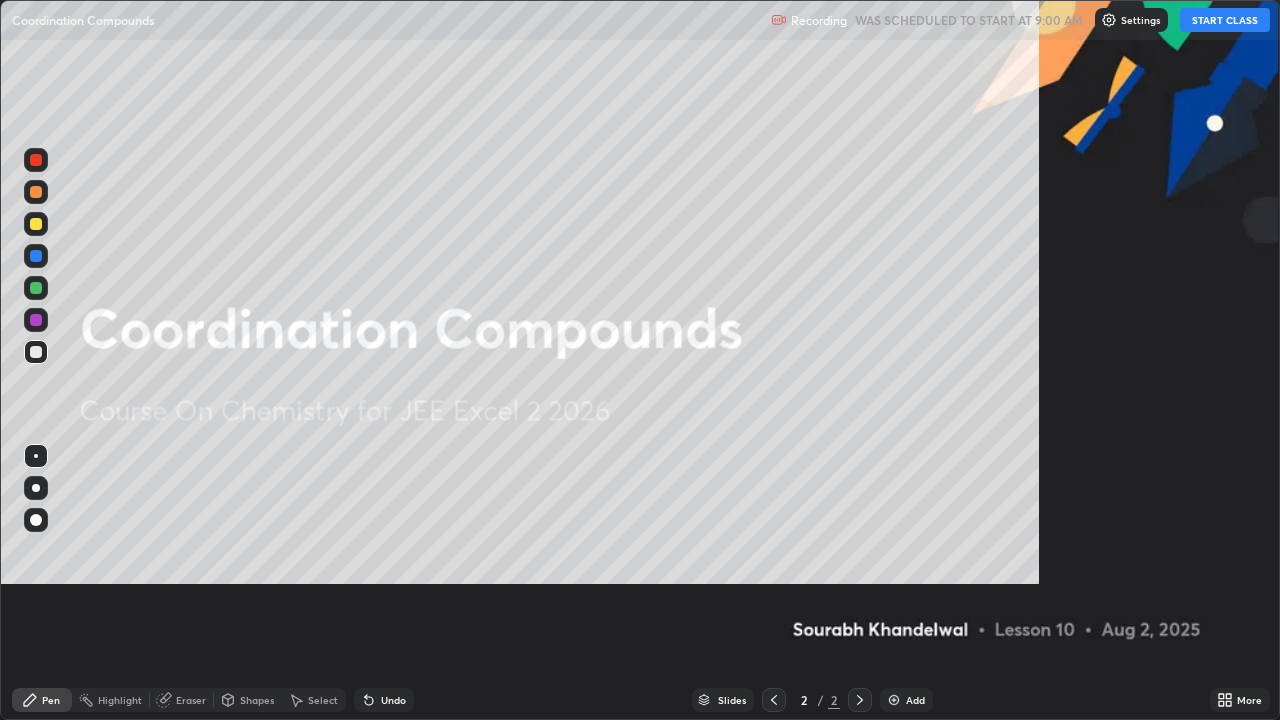 scroll, scrollTop: 99280, scrollLeft: 98720, axis: both 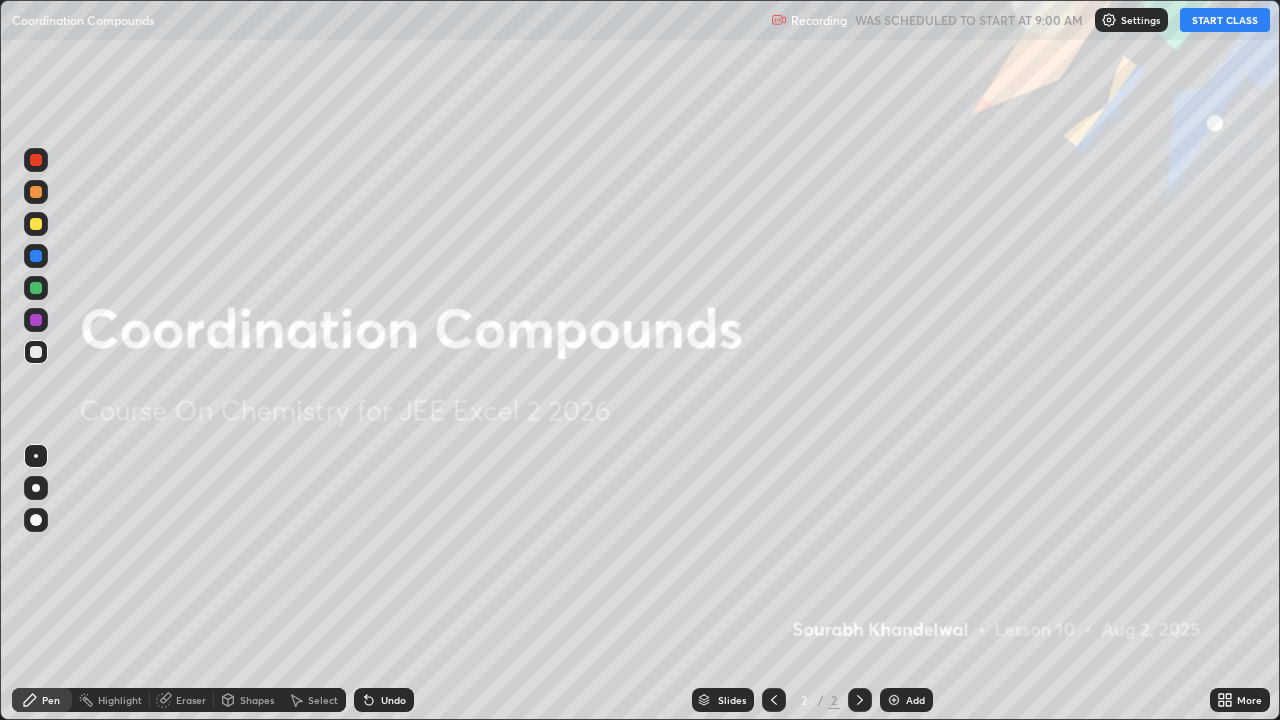 click on "START CLASS" at bounding box center (1225, 20) 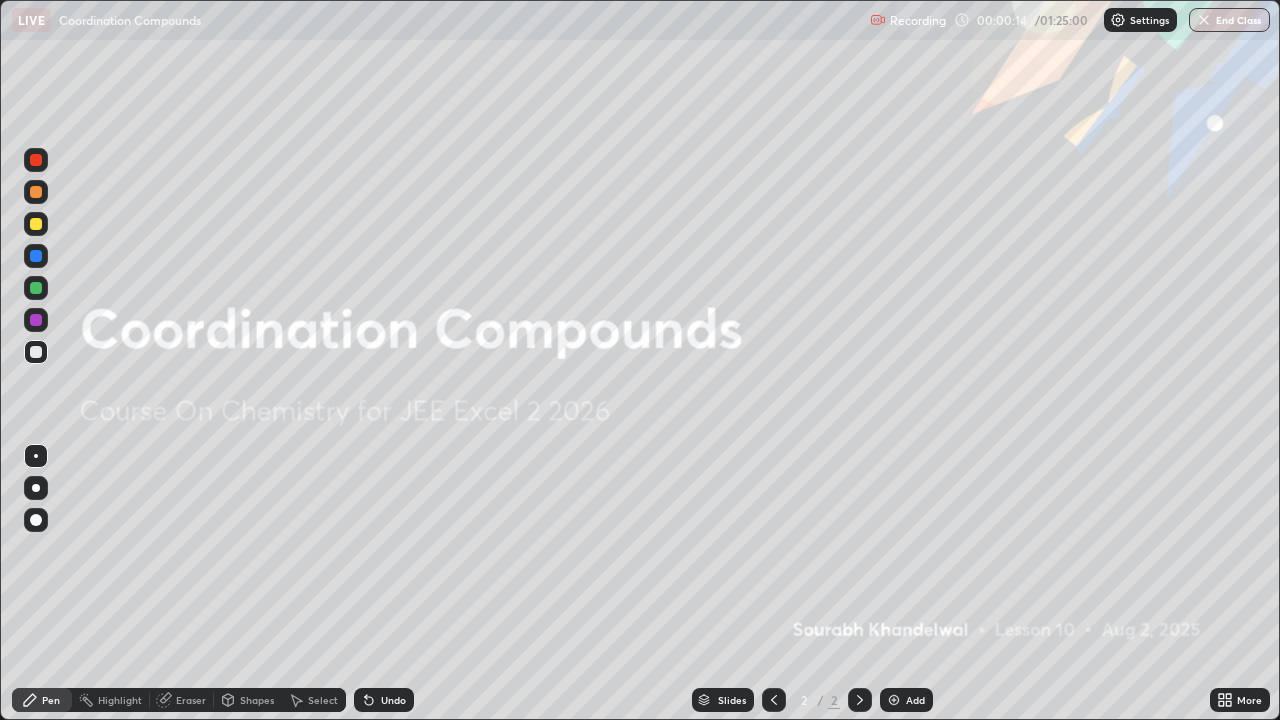 click on "Add" at bounding box center [906, 700] 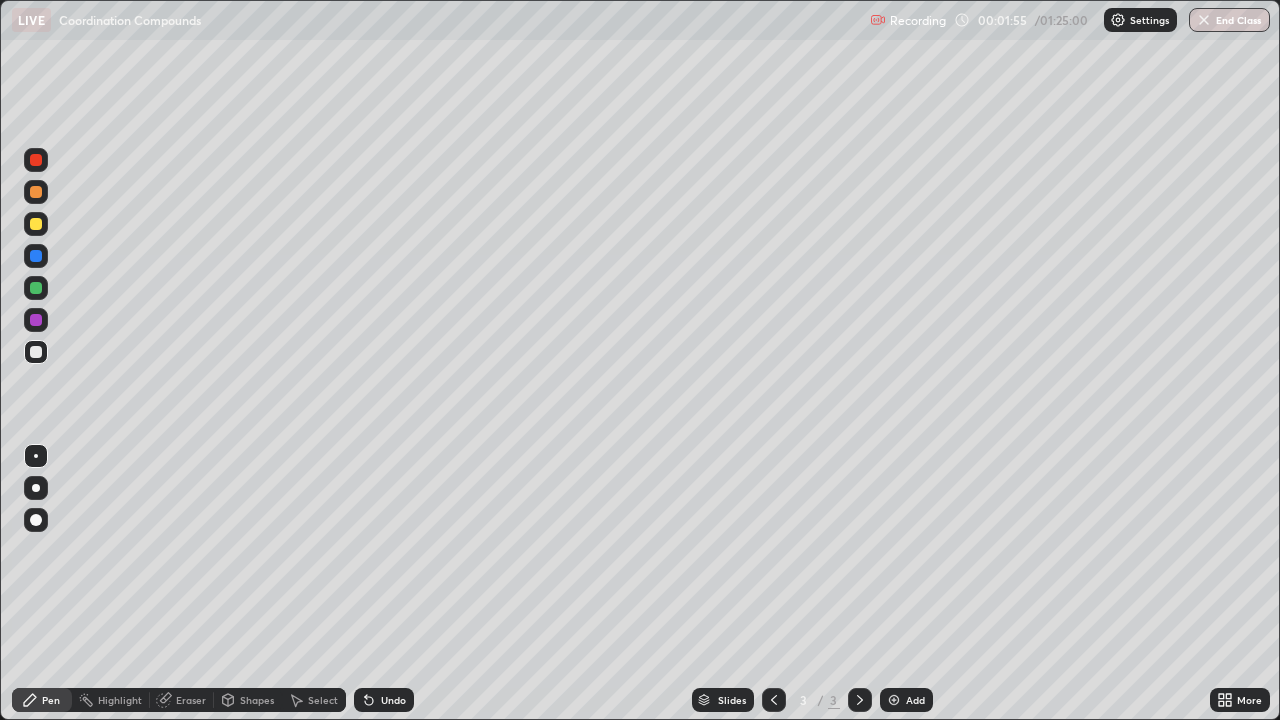 click on "Eraser" at bounding box center [182, 700] 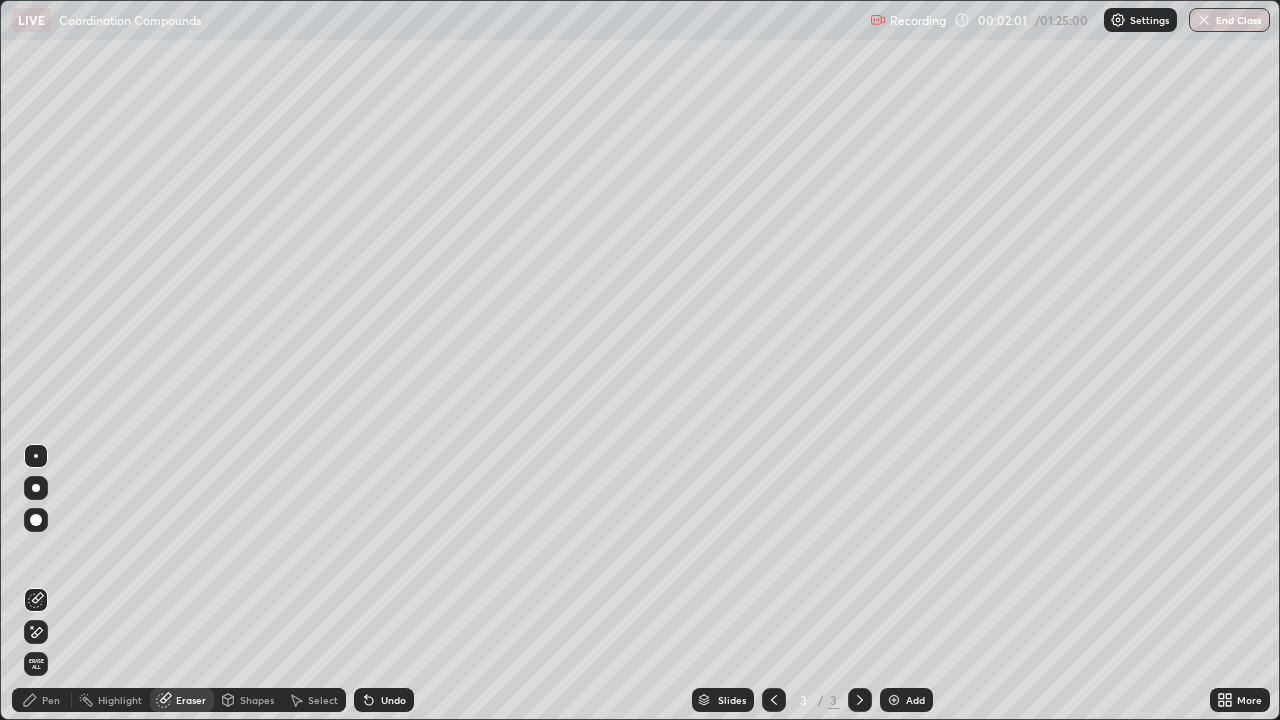 click on "Pen" at bounding box center (42, 700) 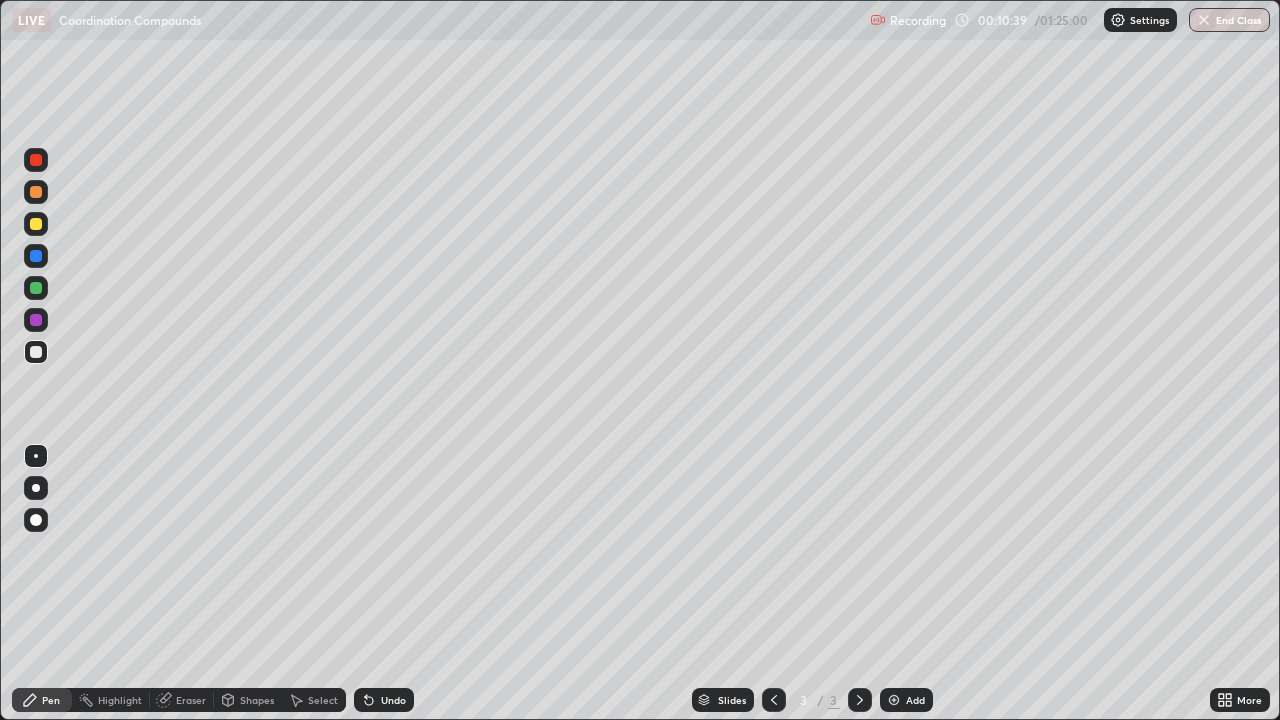 click on "Add" at bounding box center (915, 700) 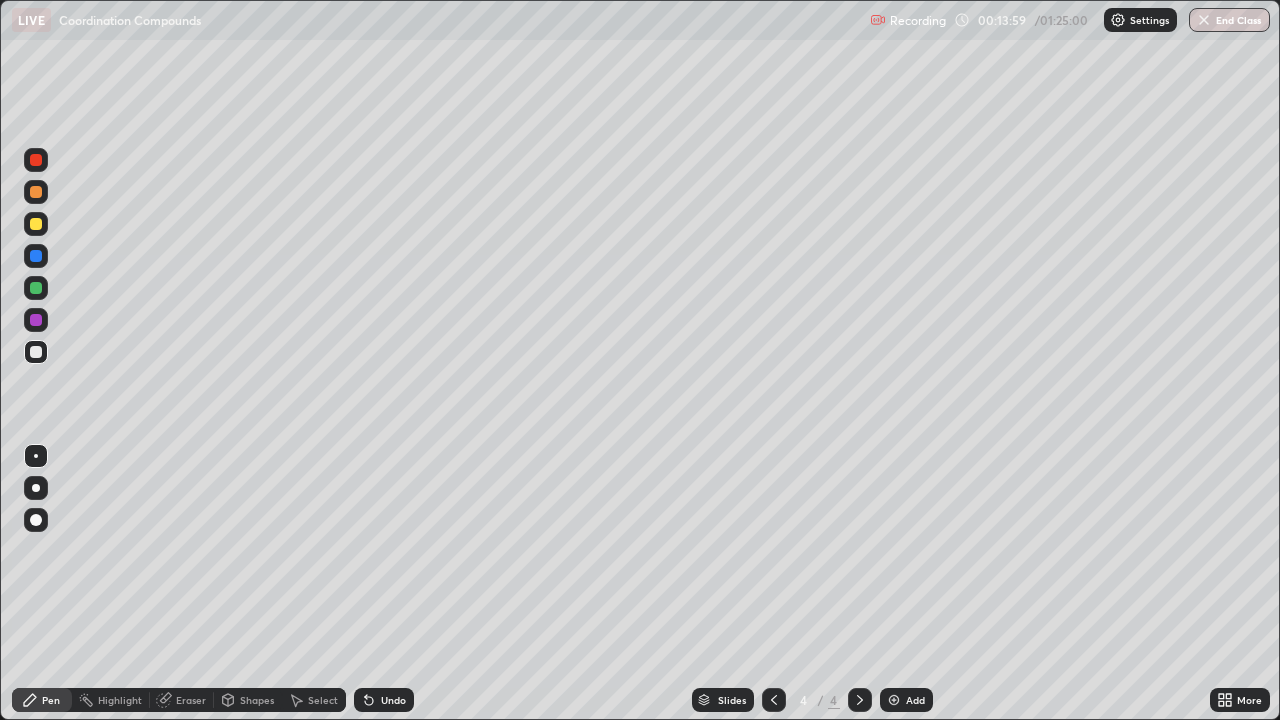 click 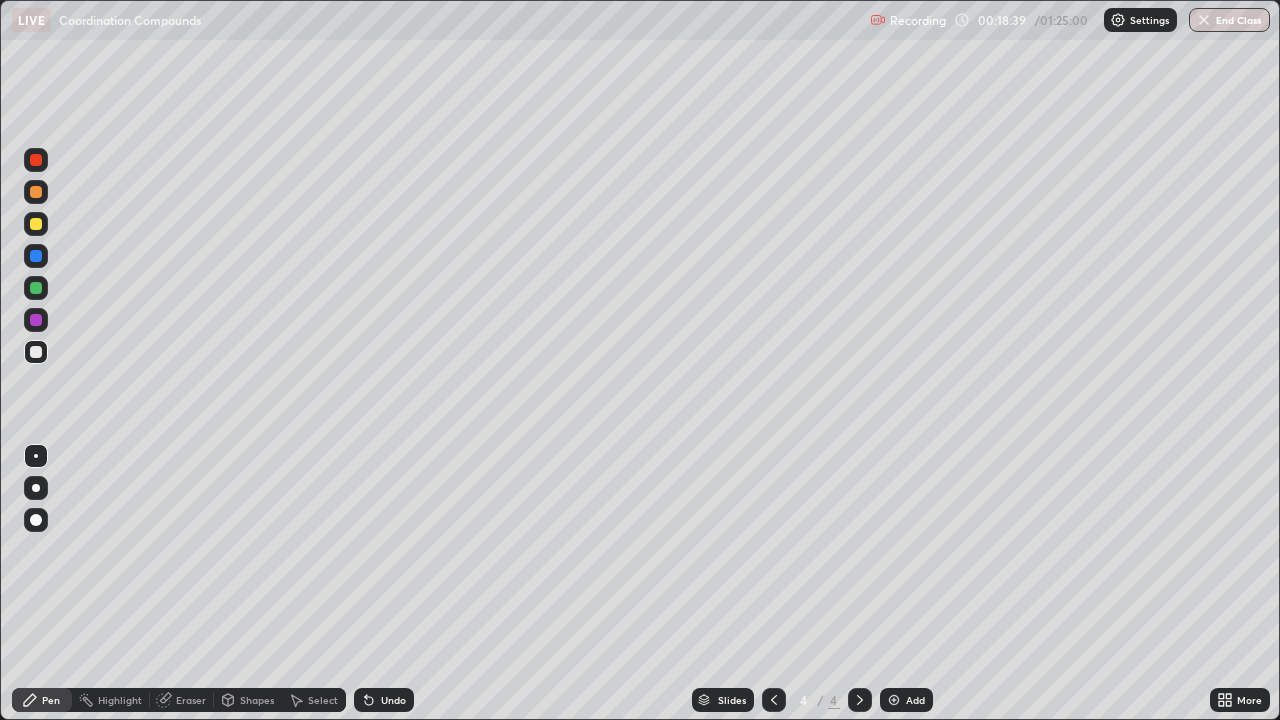 click on "Add" at bounding box center (906, 700) 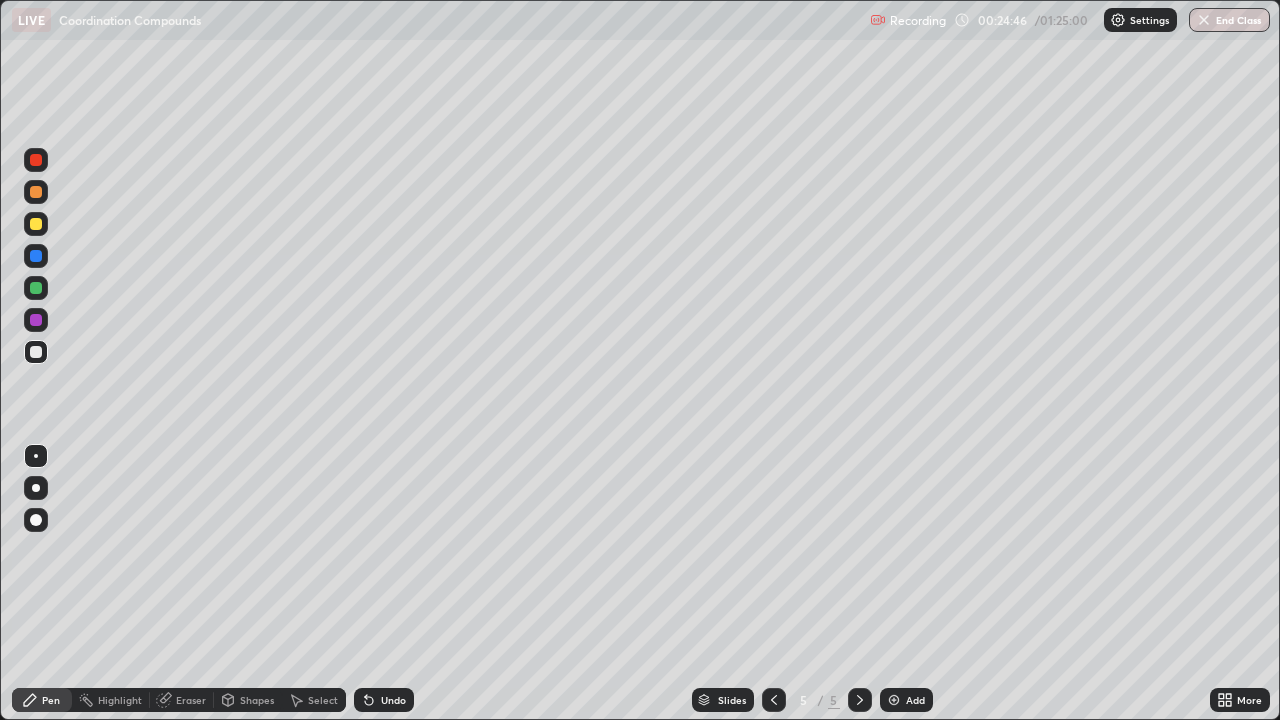click 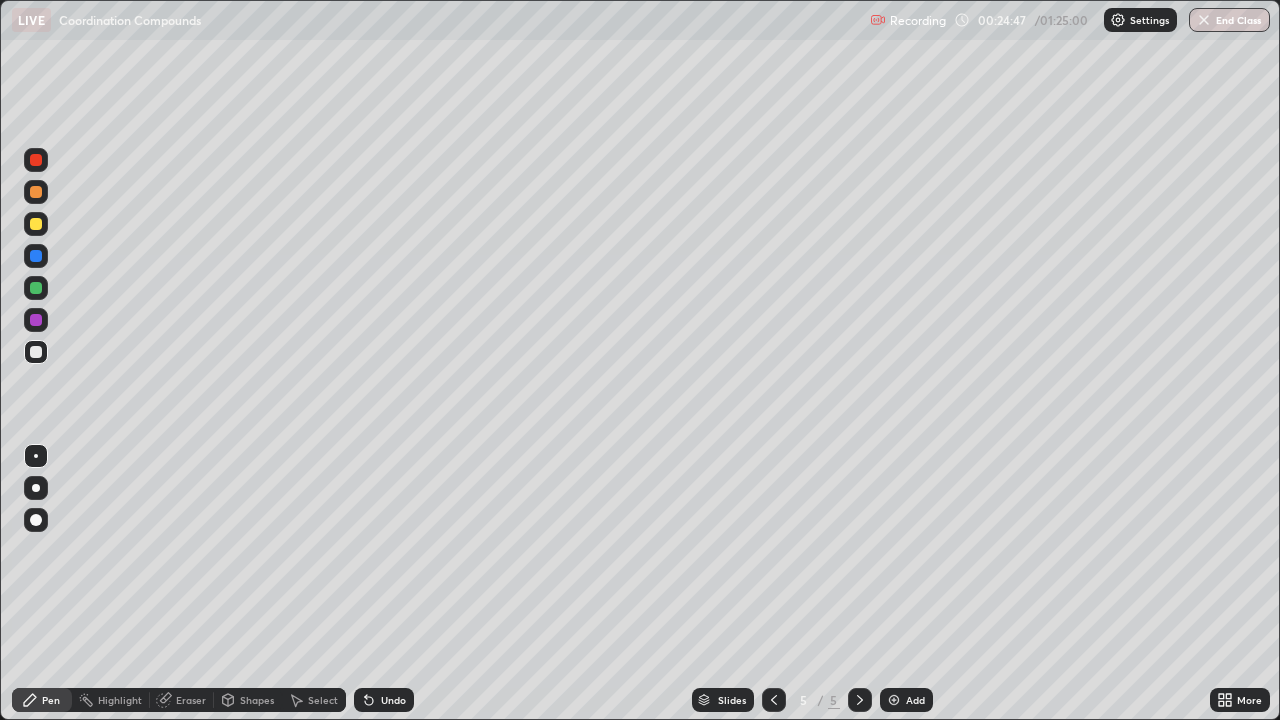 click on "Undo" at bounding box center (384, 700) 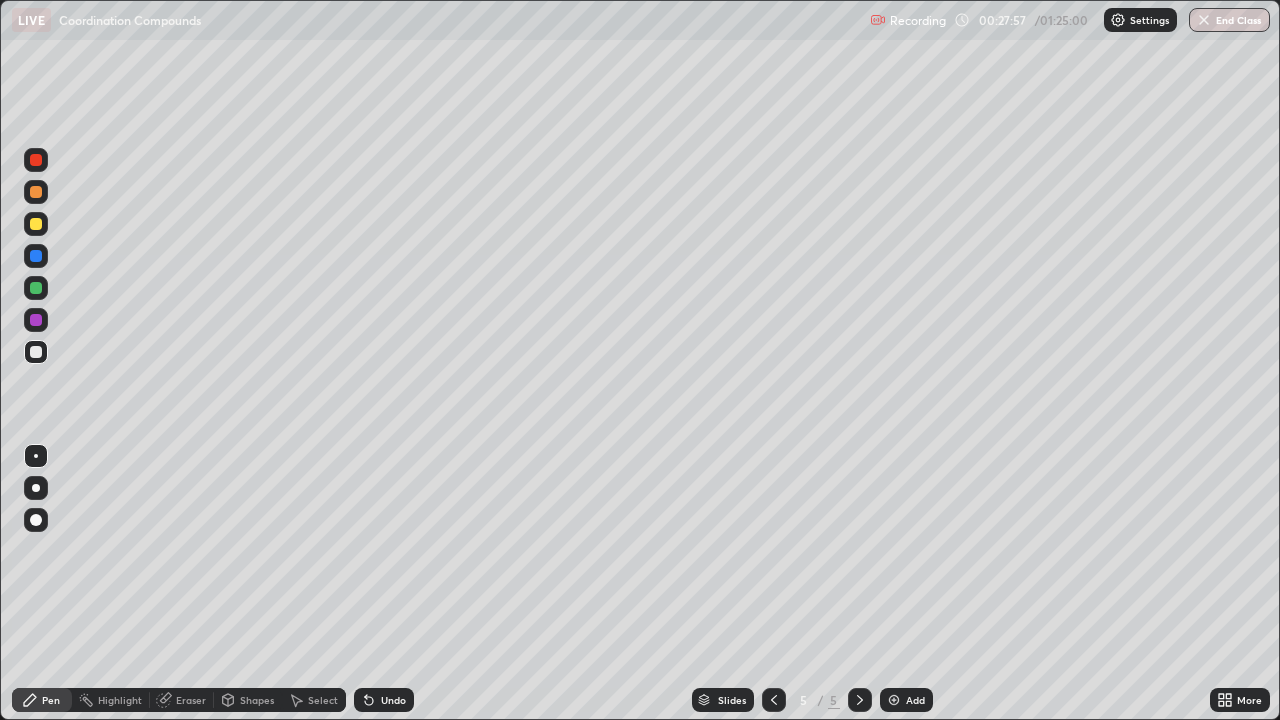 click at bounding box center [894, 700] 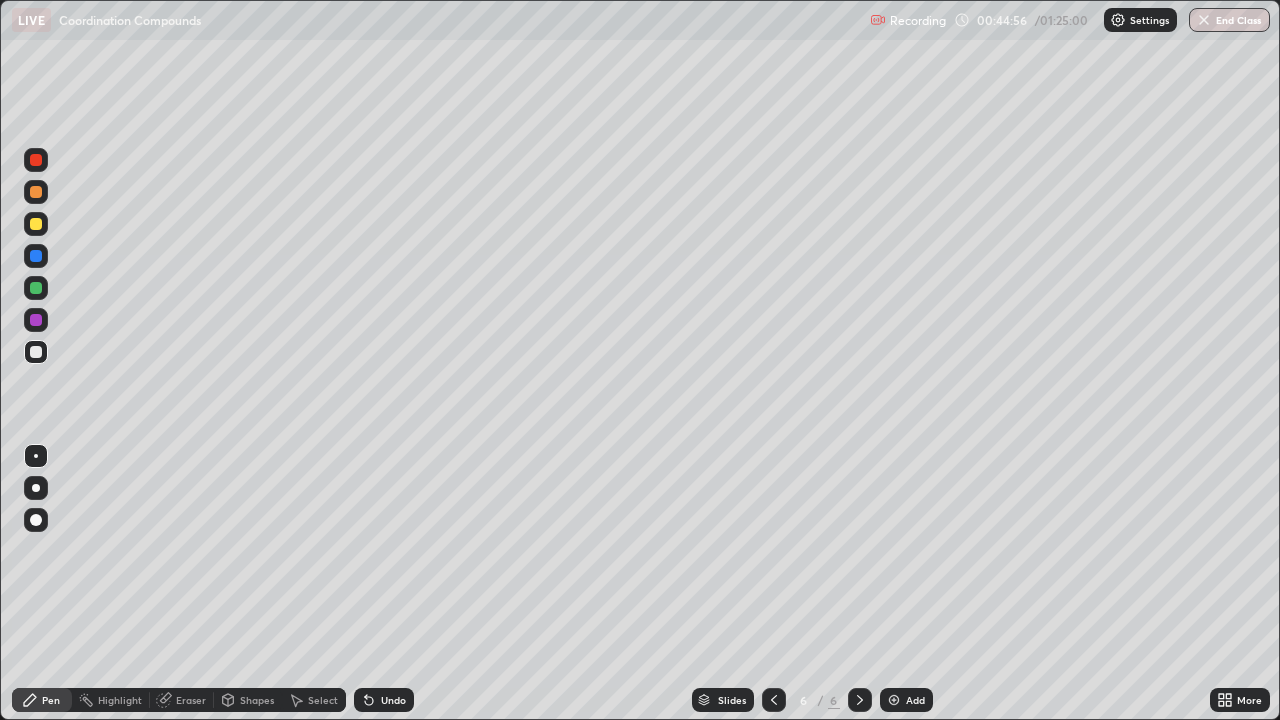 click on "Add" at bounding box center (906, 700) 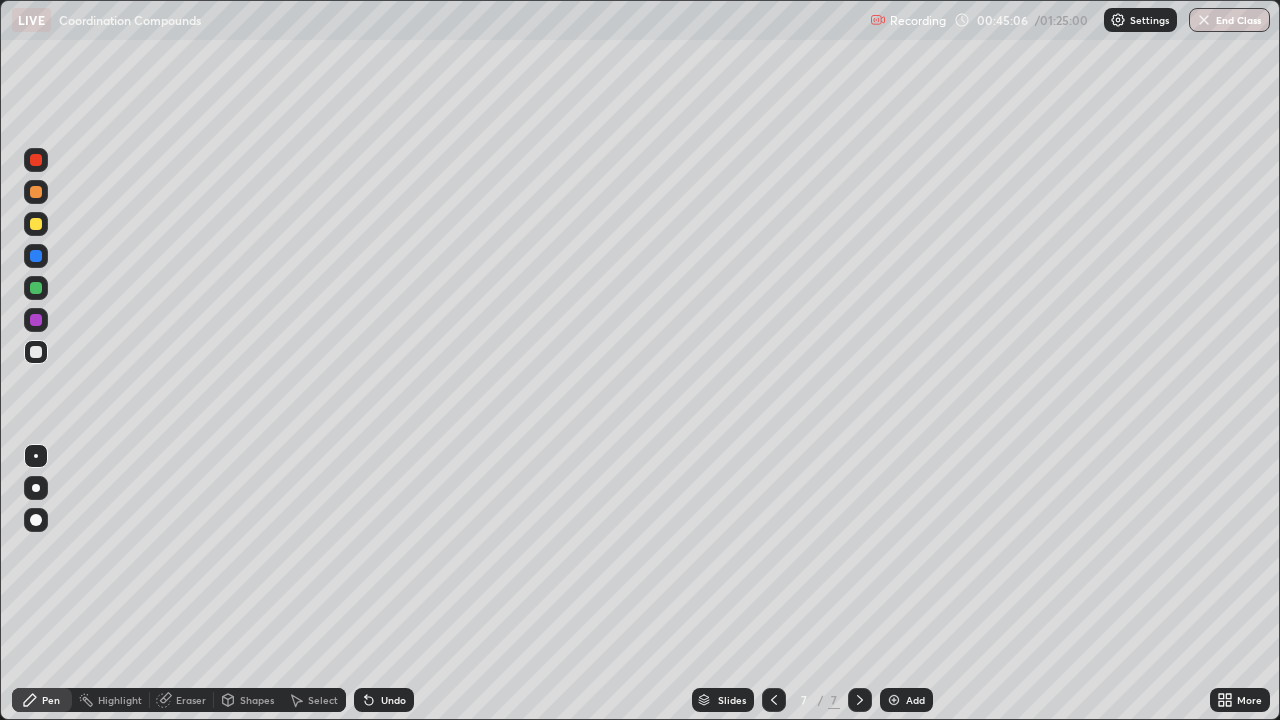 click 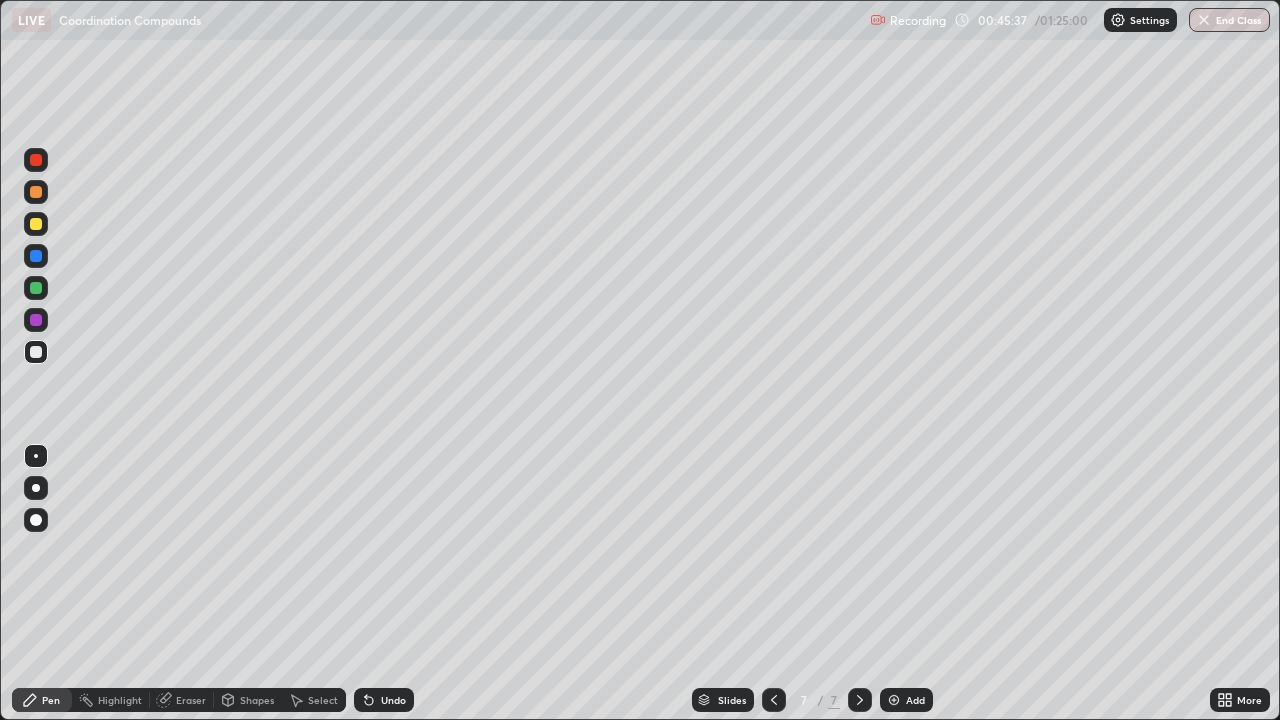 click on "Undo" at bounding box center [384, 700] 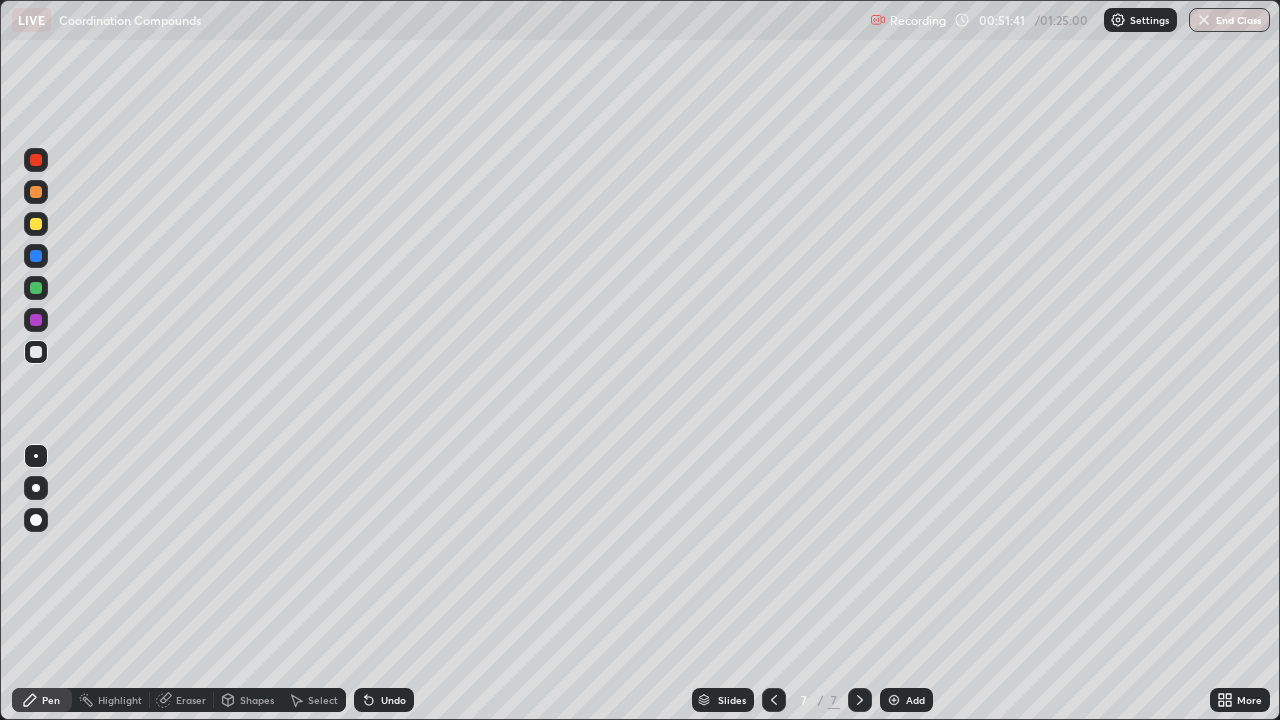 click on "Add" at bounding box center (906, 700) 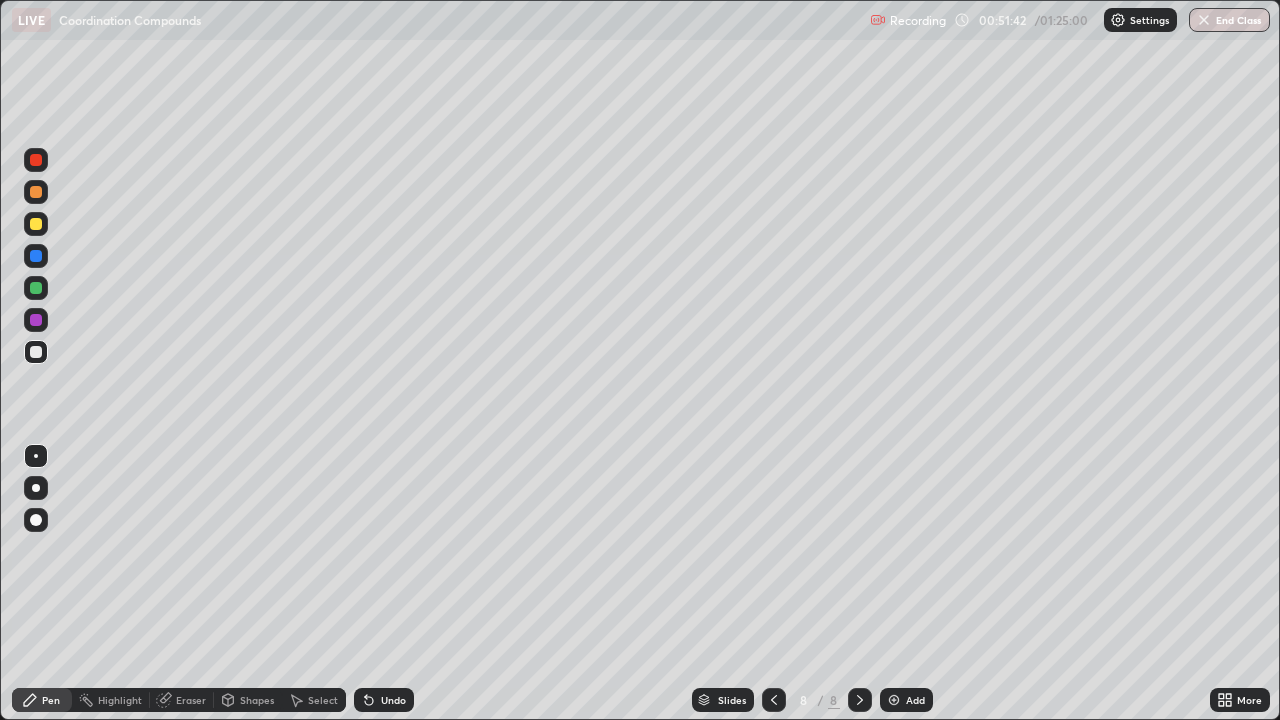 click 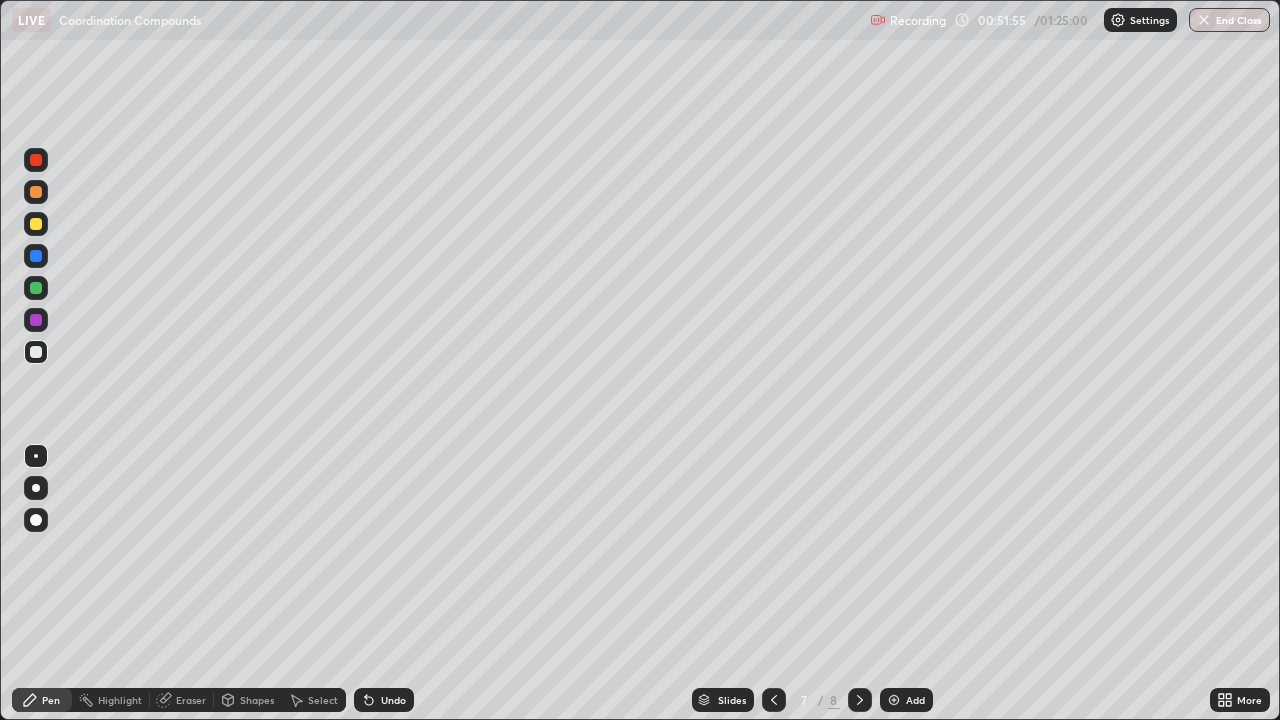 click 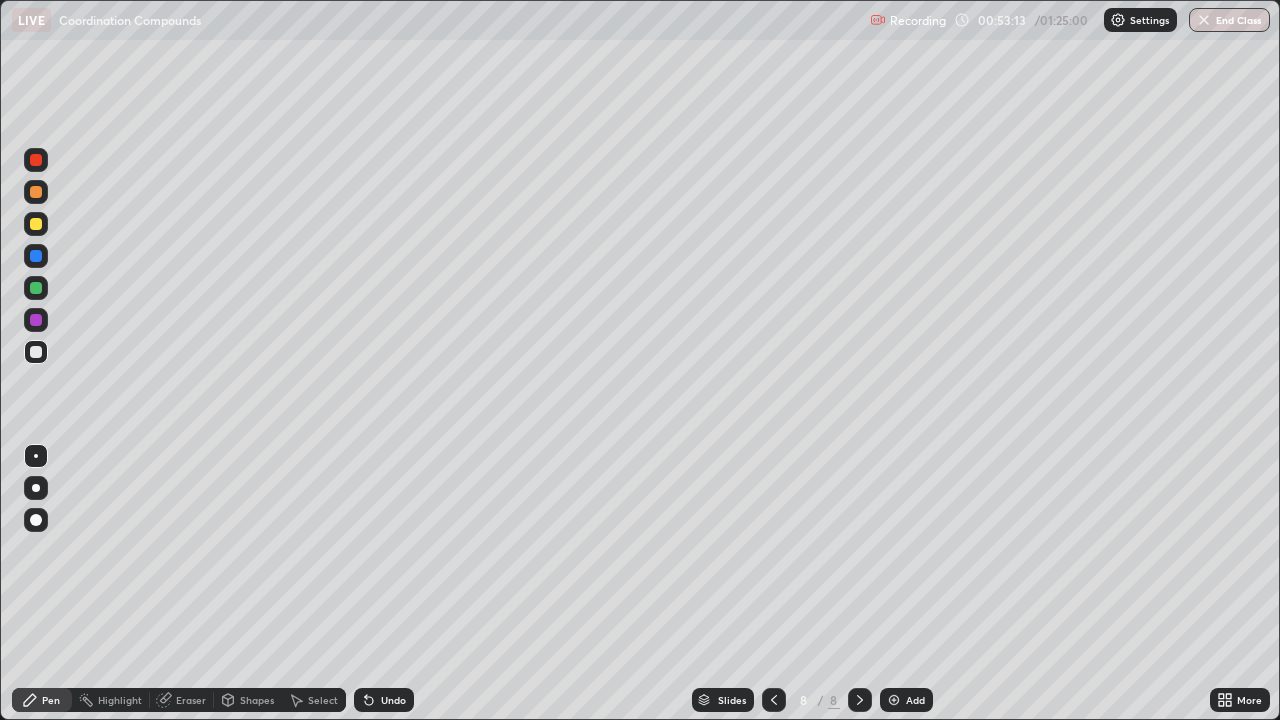 click on "Undo" at bounding box center (393, 700) 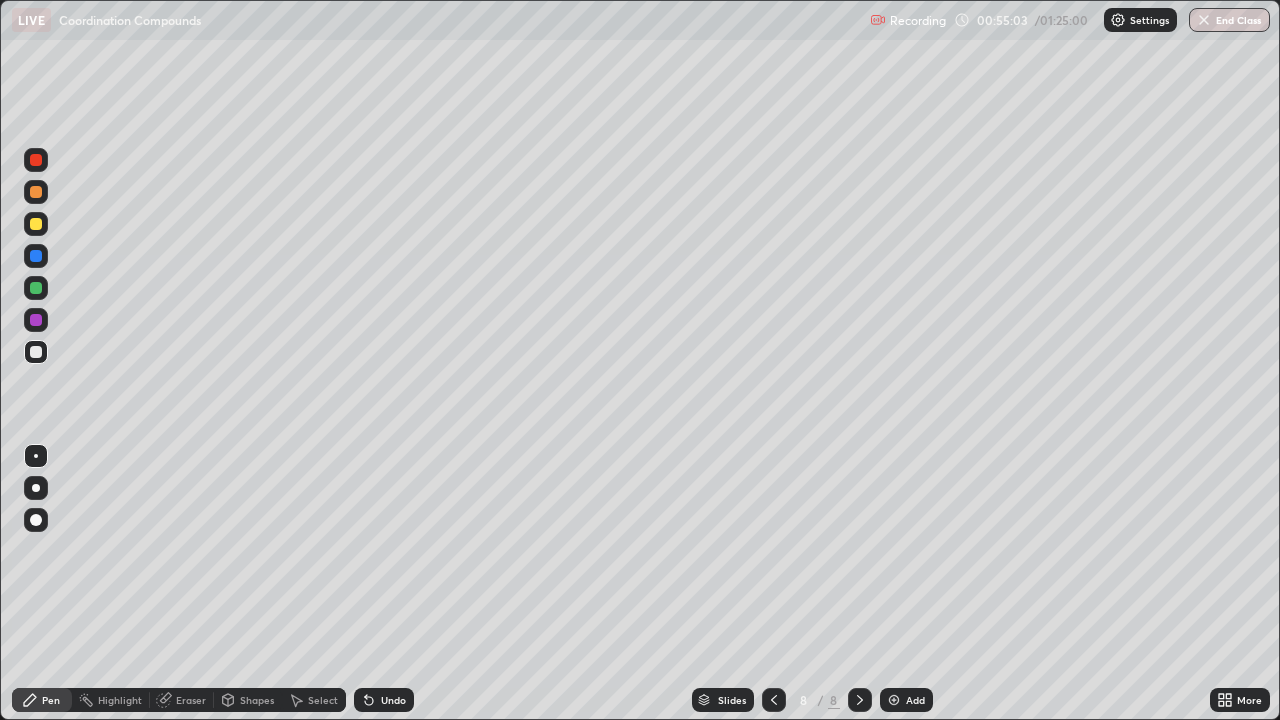 click on "Shapes" at bounding box center (257, 700) 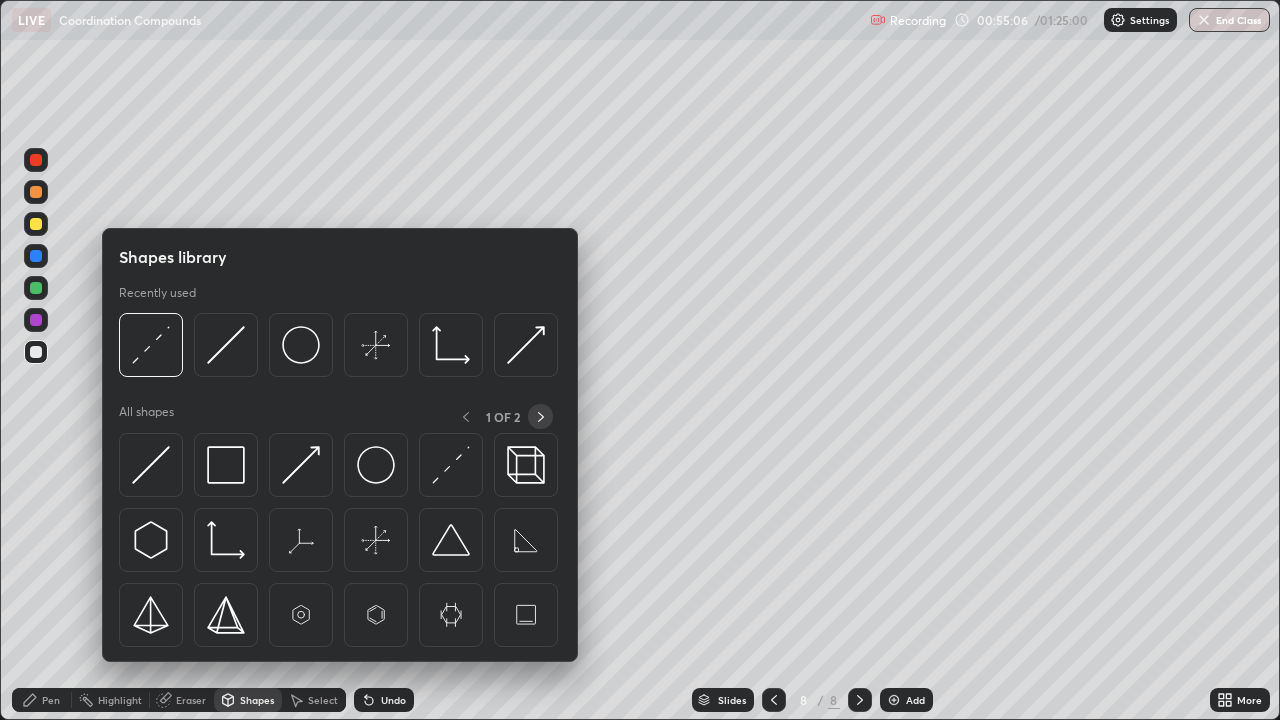 click at bounding box center [540, 416] 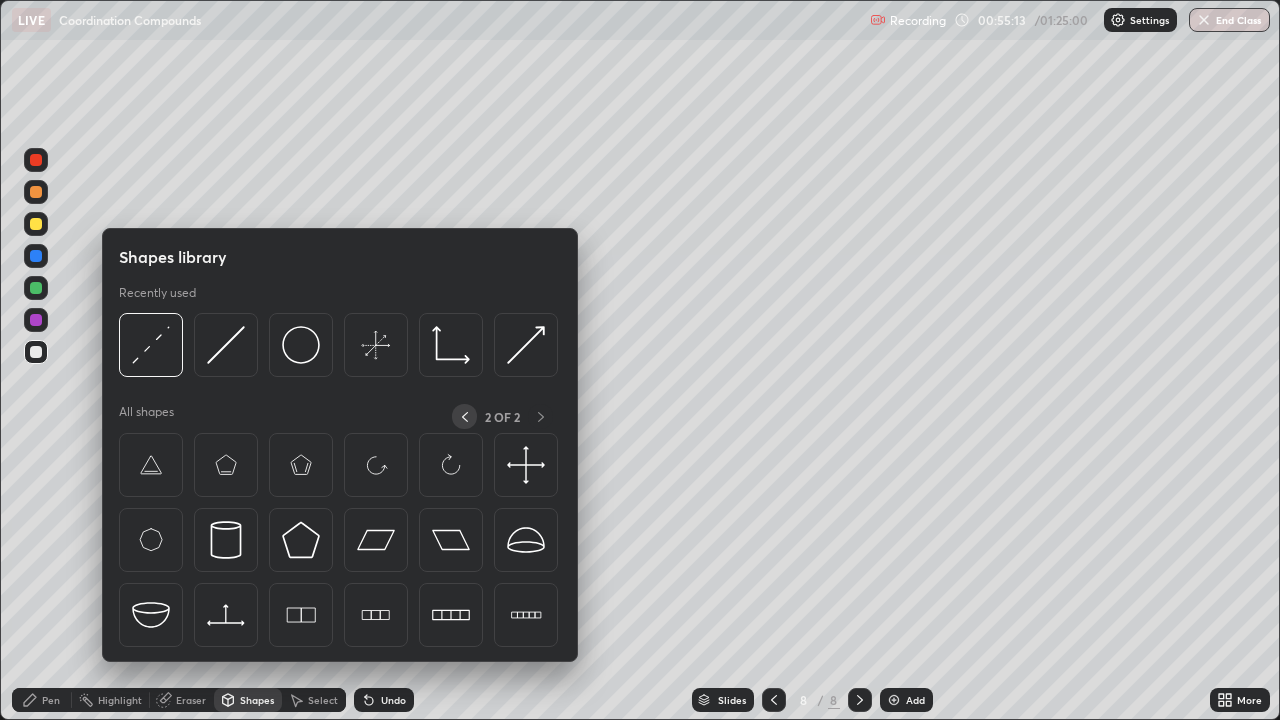 click 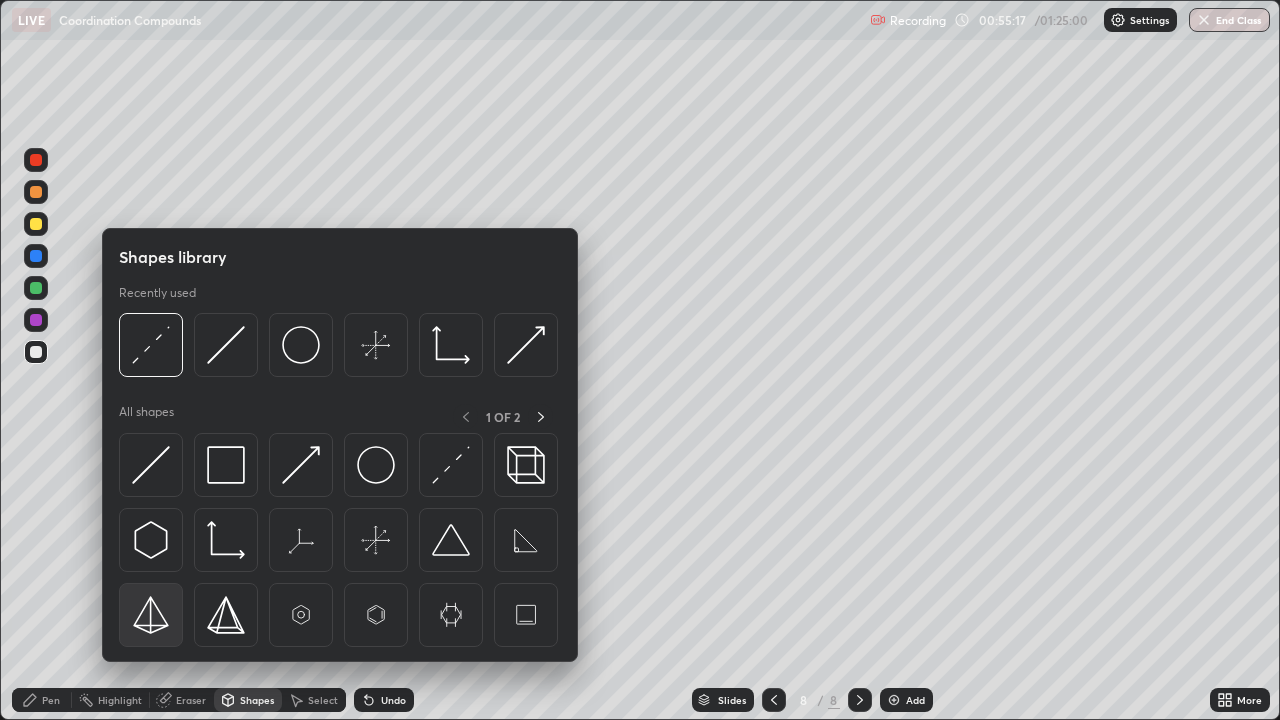 click at bounding box center [151, 615] 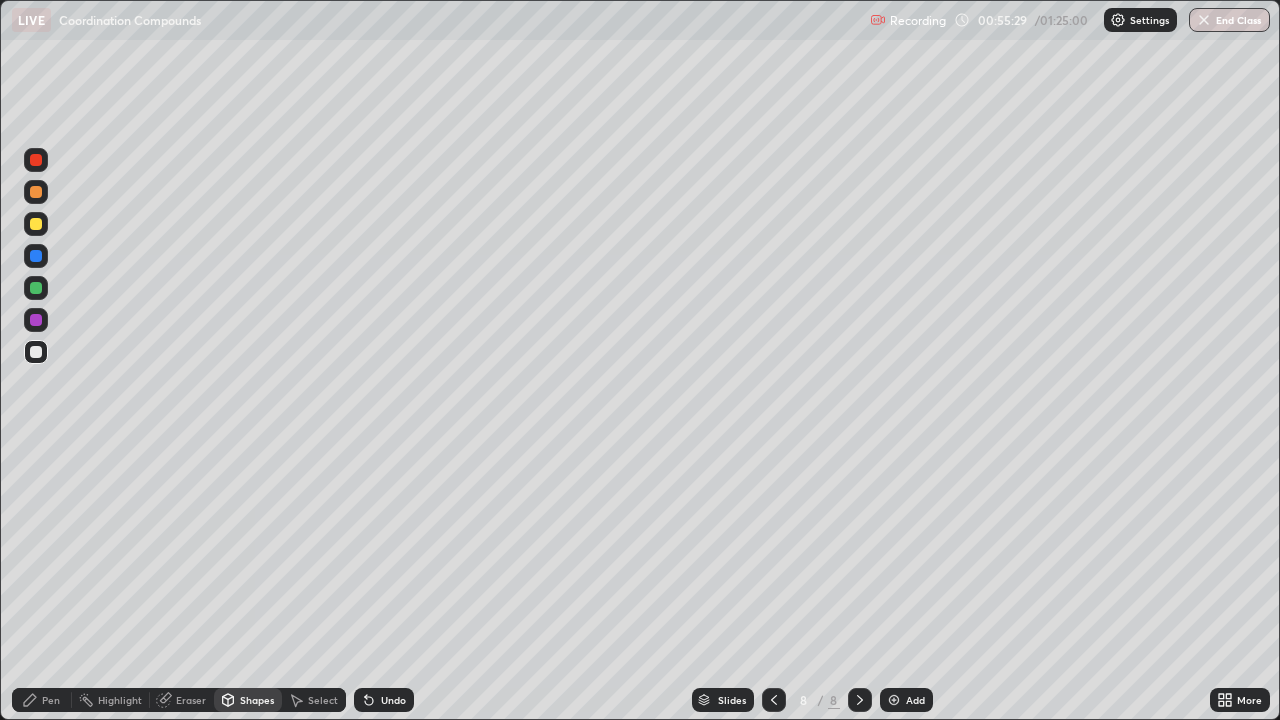 click on "Pen" at bounding box center (42, 700) 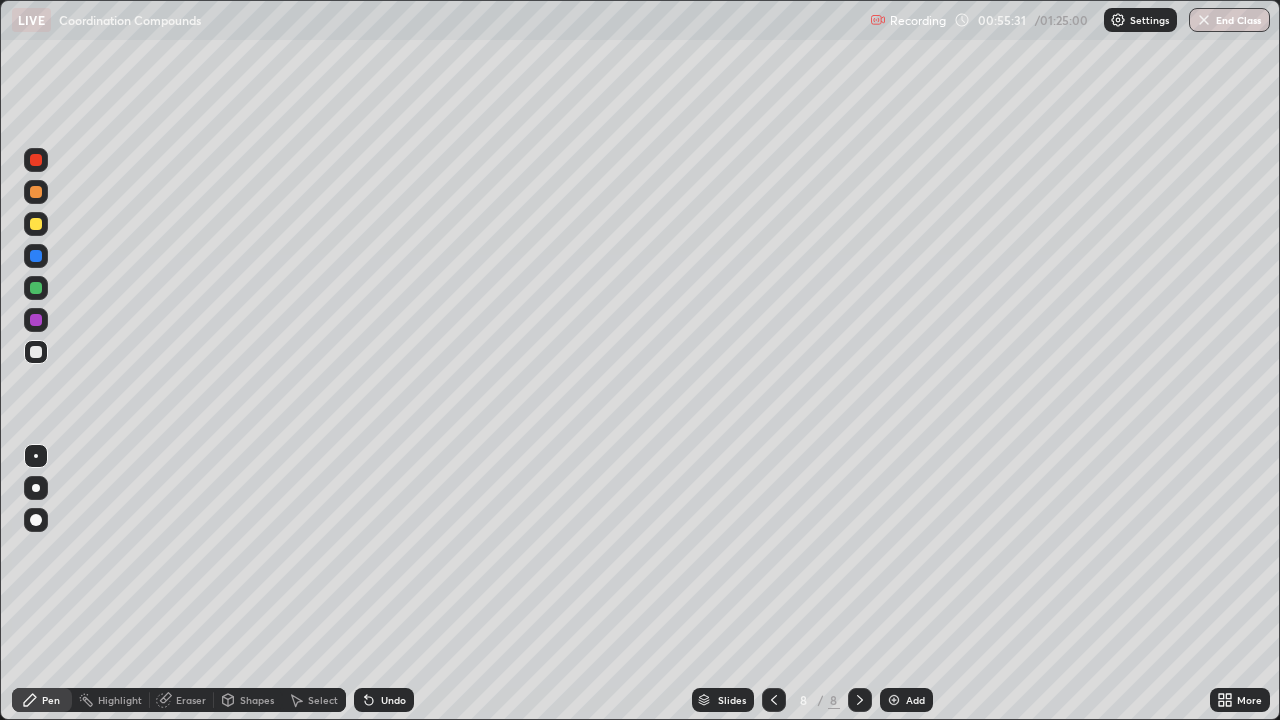 click on "Shapes" at bounding box center (248, 700) 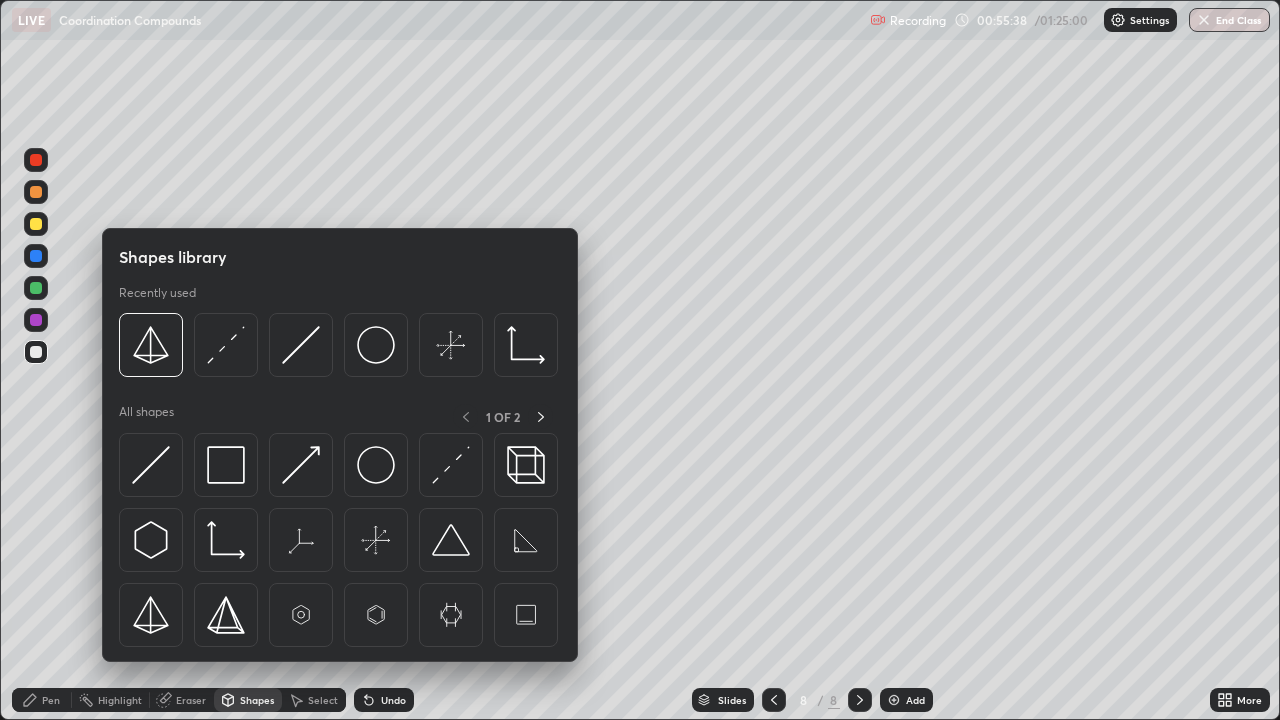 click on "Shapes" at bounding box center [248, 700] 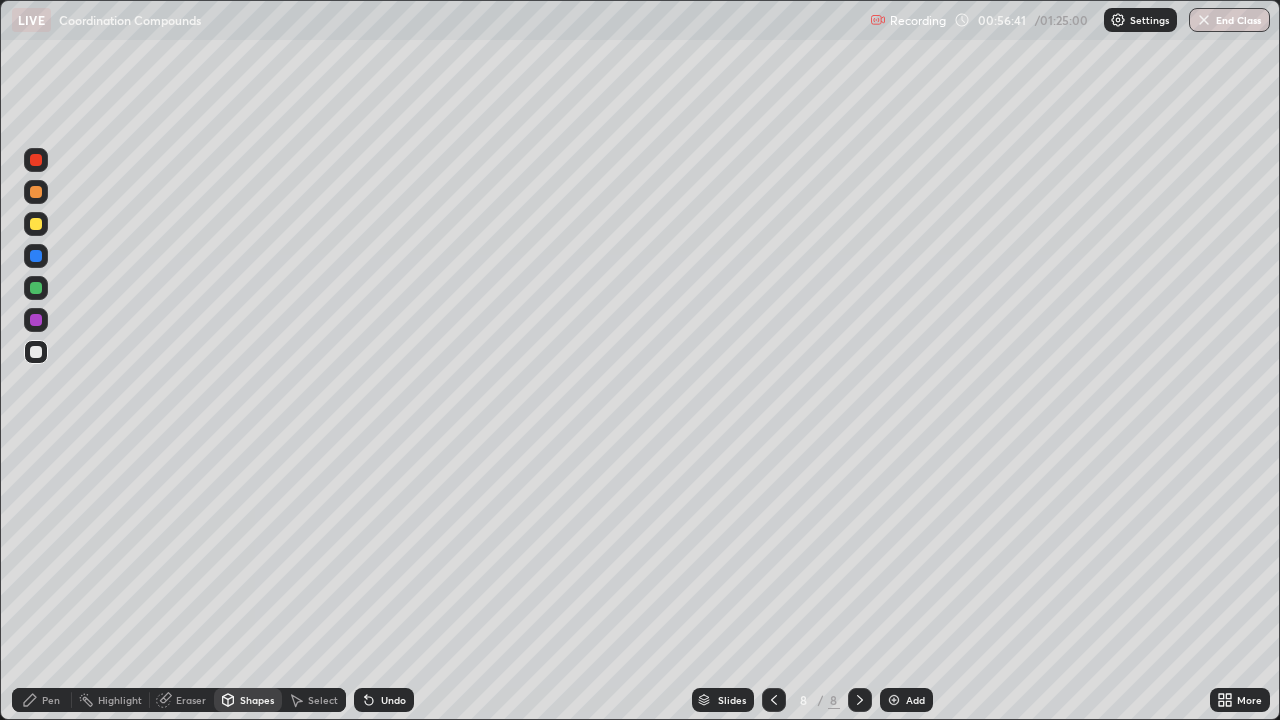 click on "Add" at bounding box center (906, 700) 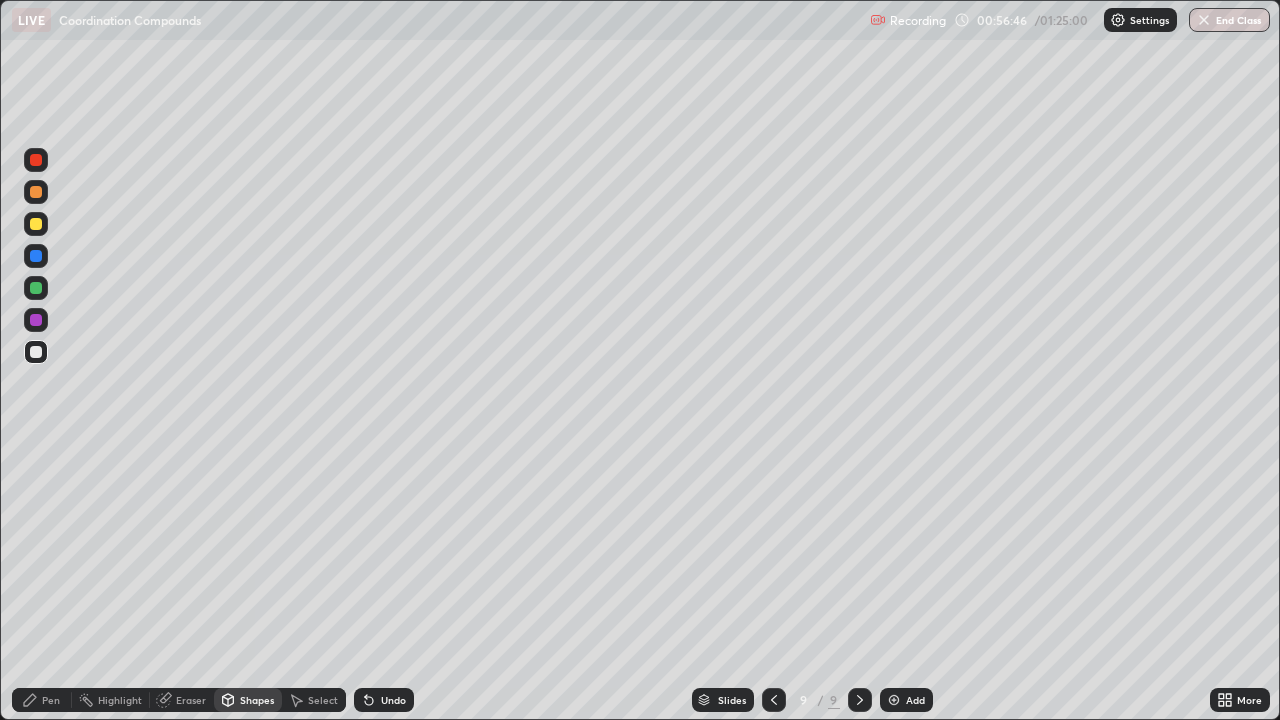 click on "Pen" at bounding box center (51, 700) 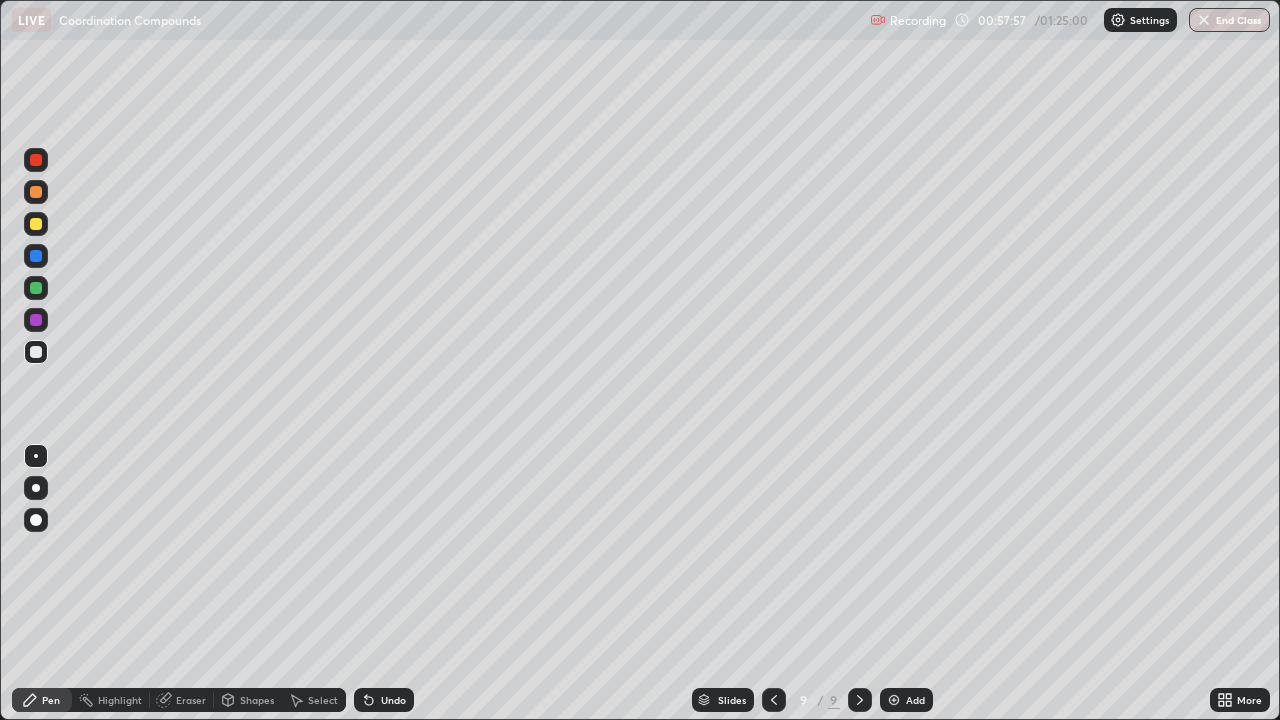 click on "Undo" at bounding box center (384, 700) 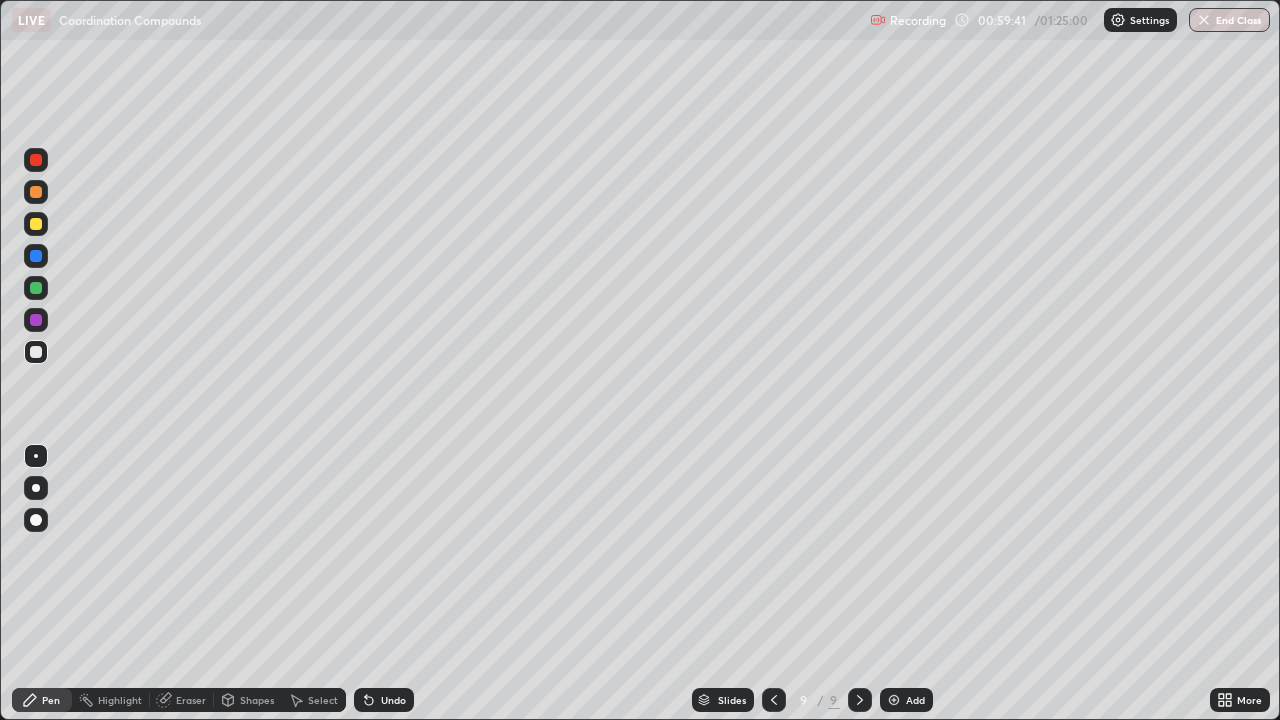 click on "Add" at bounding box center (906, 700) 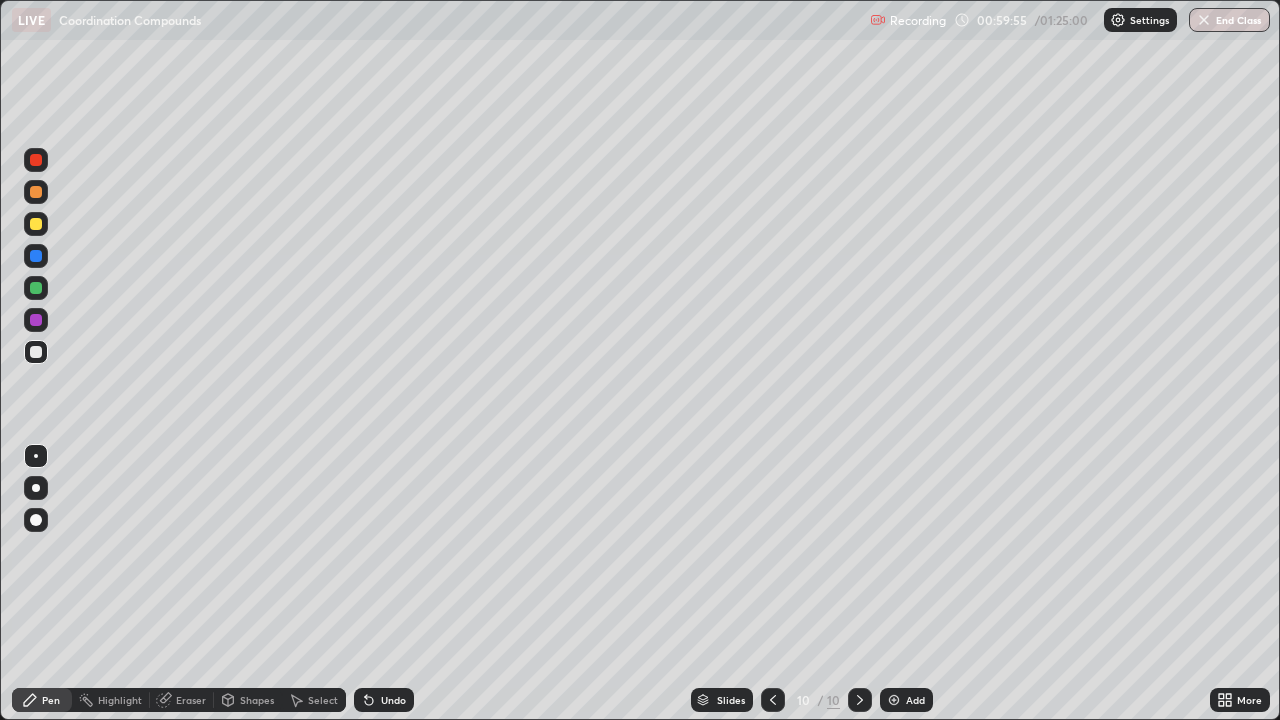 click on "Undo" at bounding box center [384, 700] 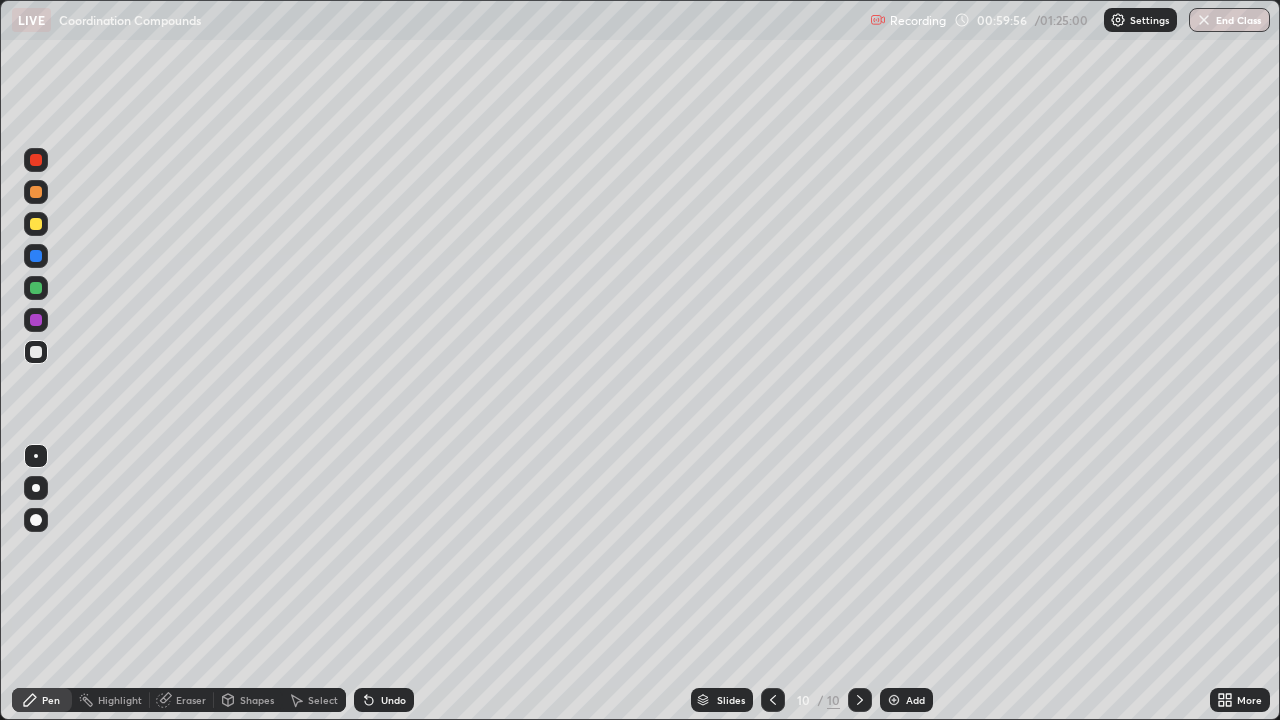 click on "Undo" at bounding box center [384, 700] 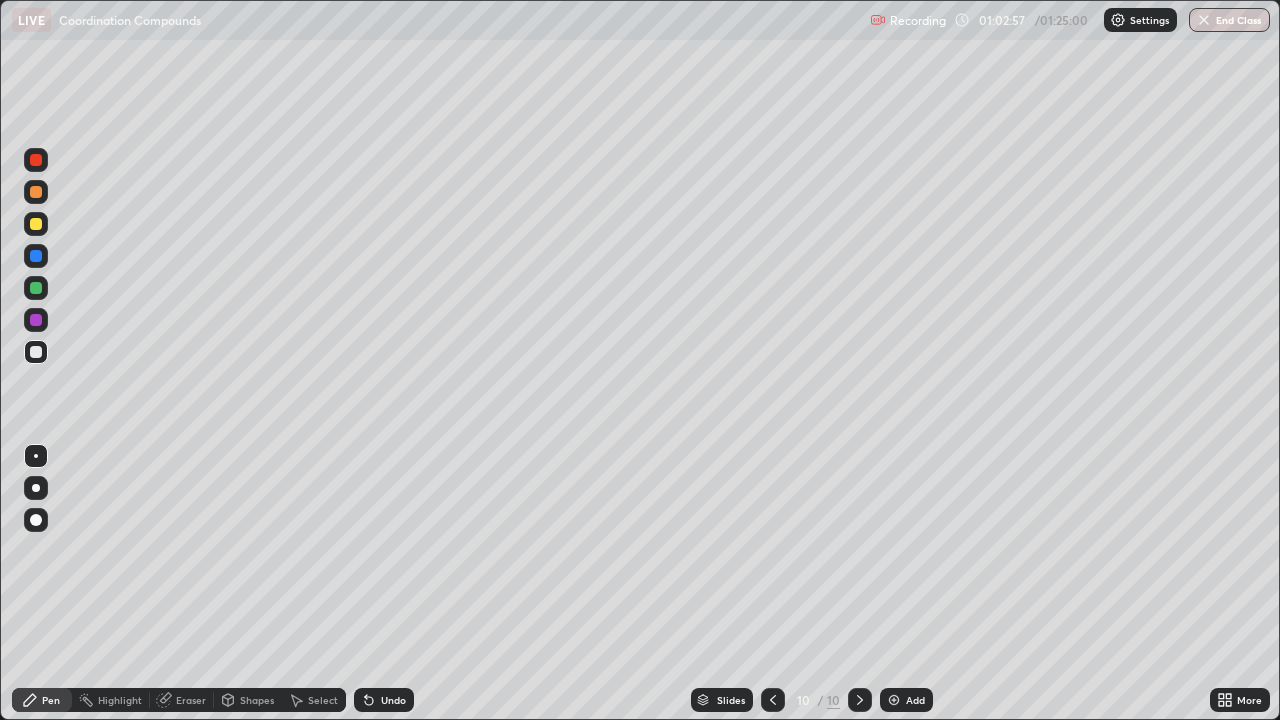 click on "Add" at bounding box center (906, 700) 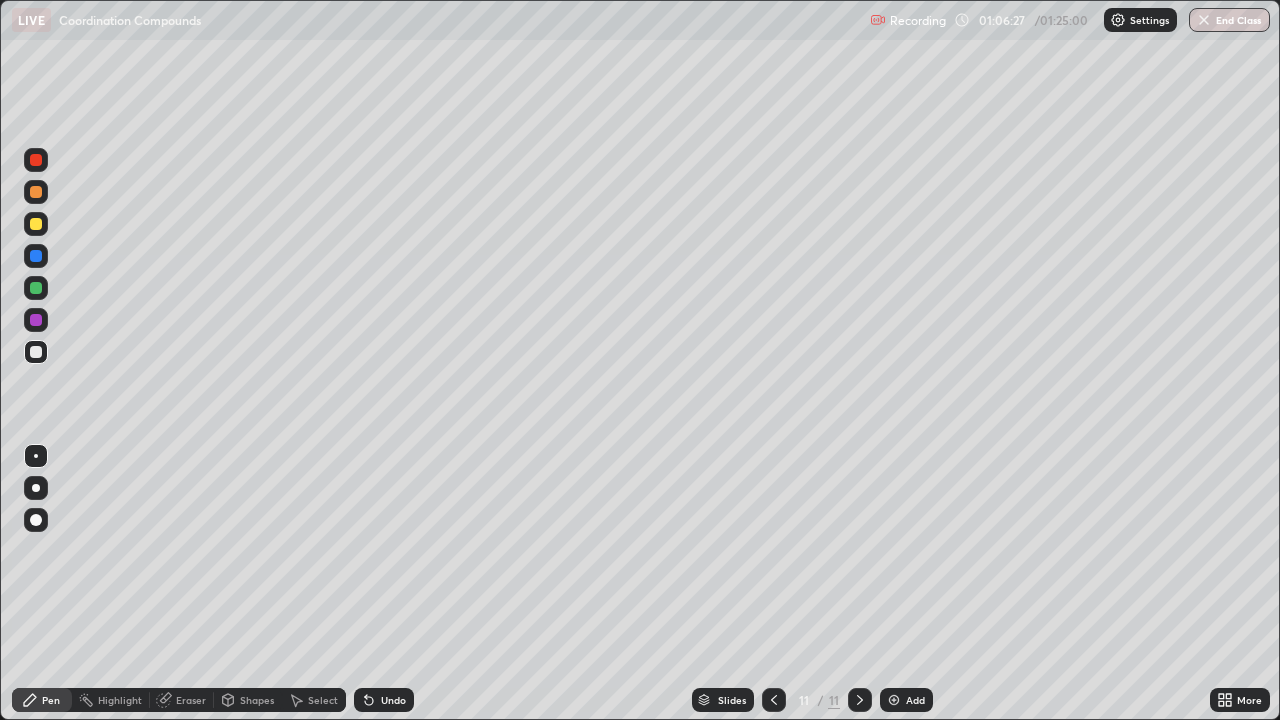 click 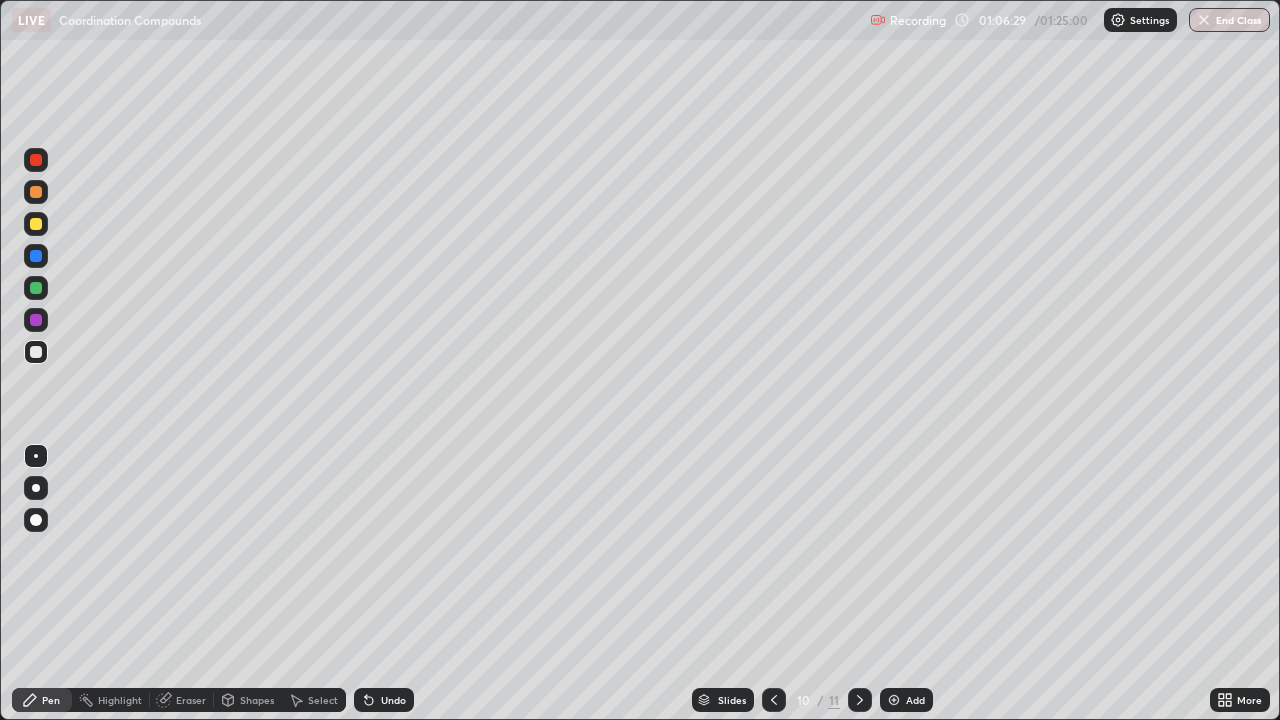 click at bounding box center [774, 700] 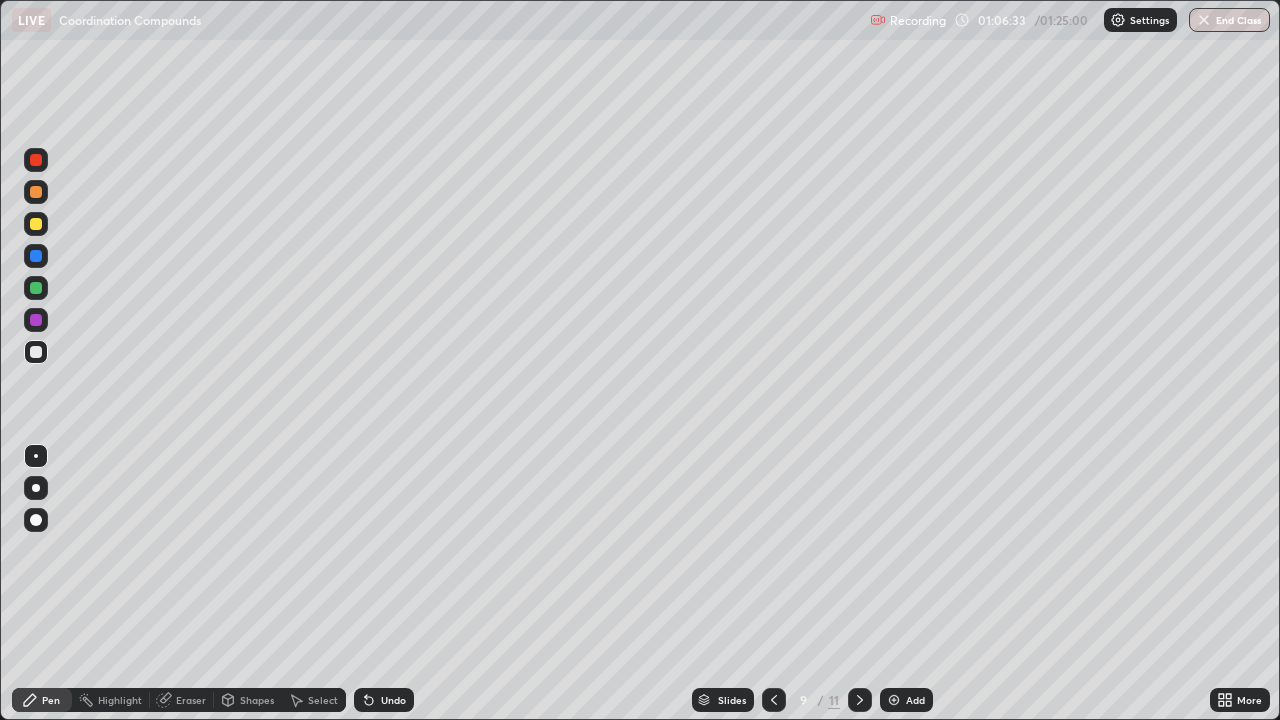 click at bounding box center [860, 700] 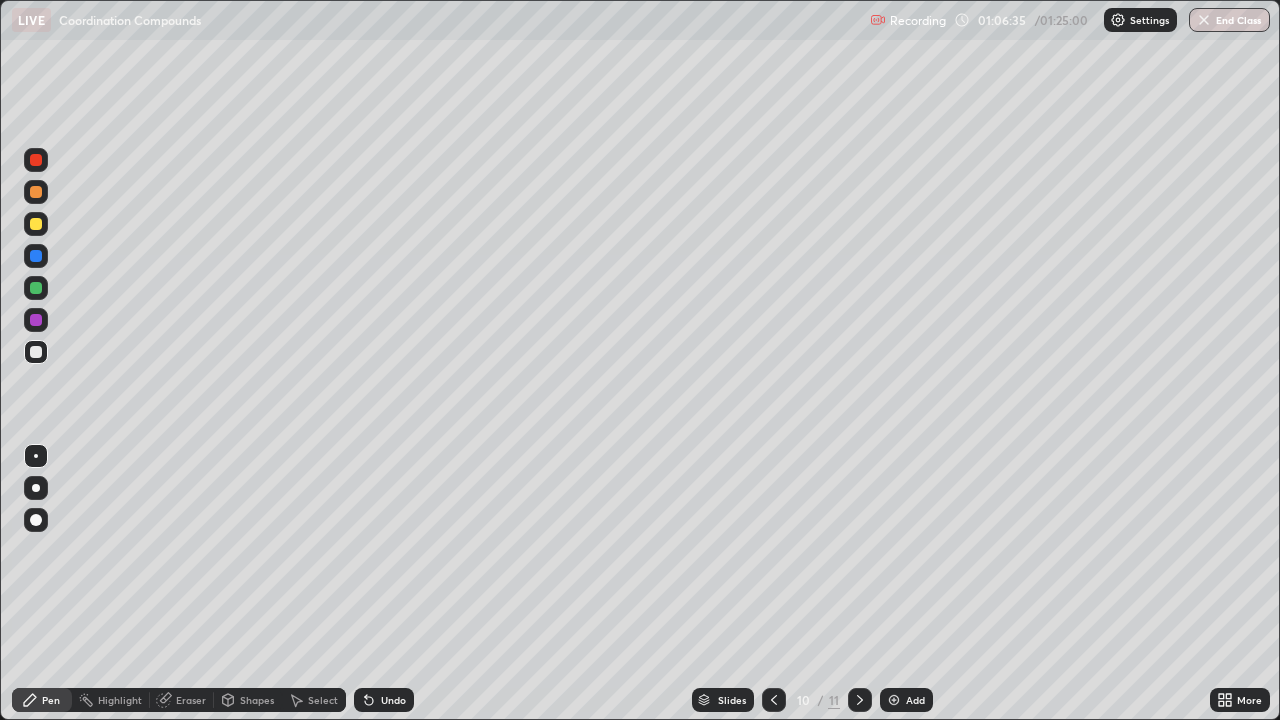 click at bounding box center [860, 700] 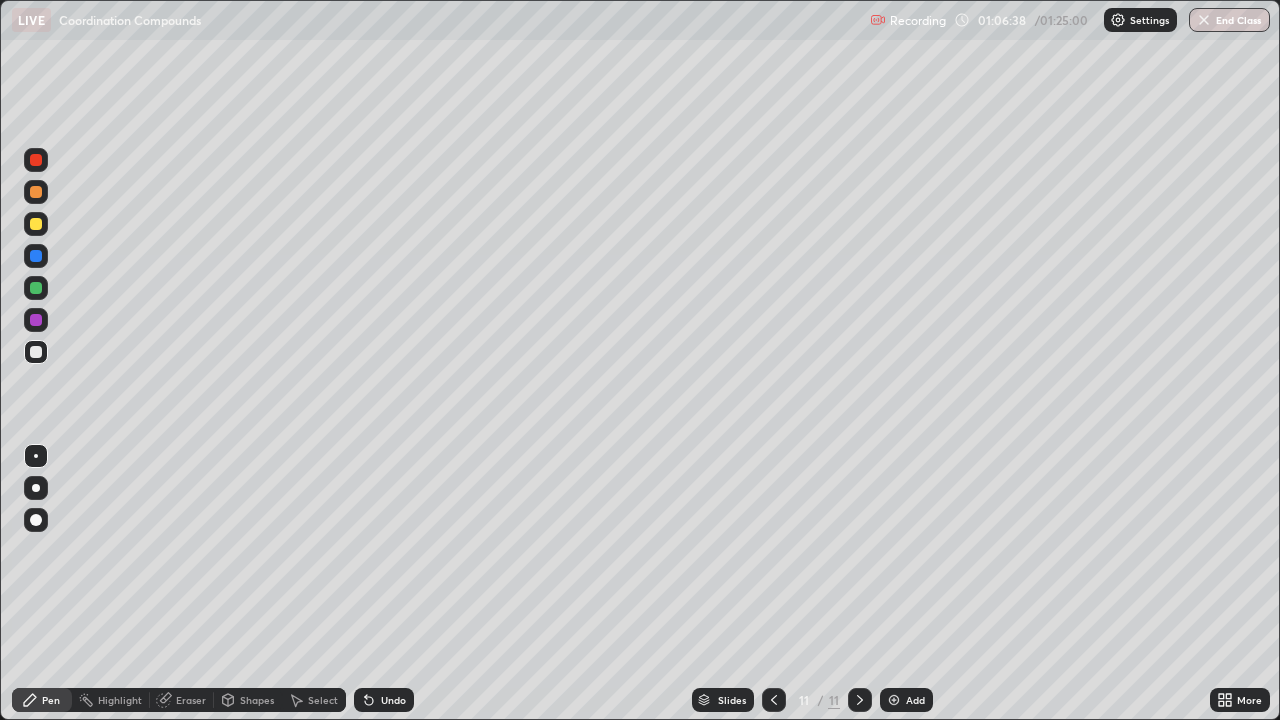 click 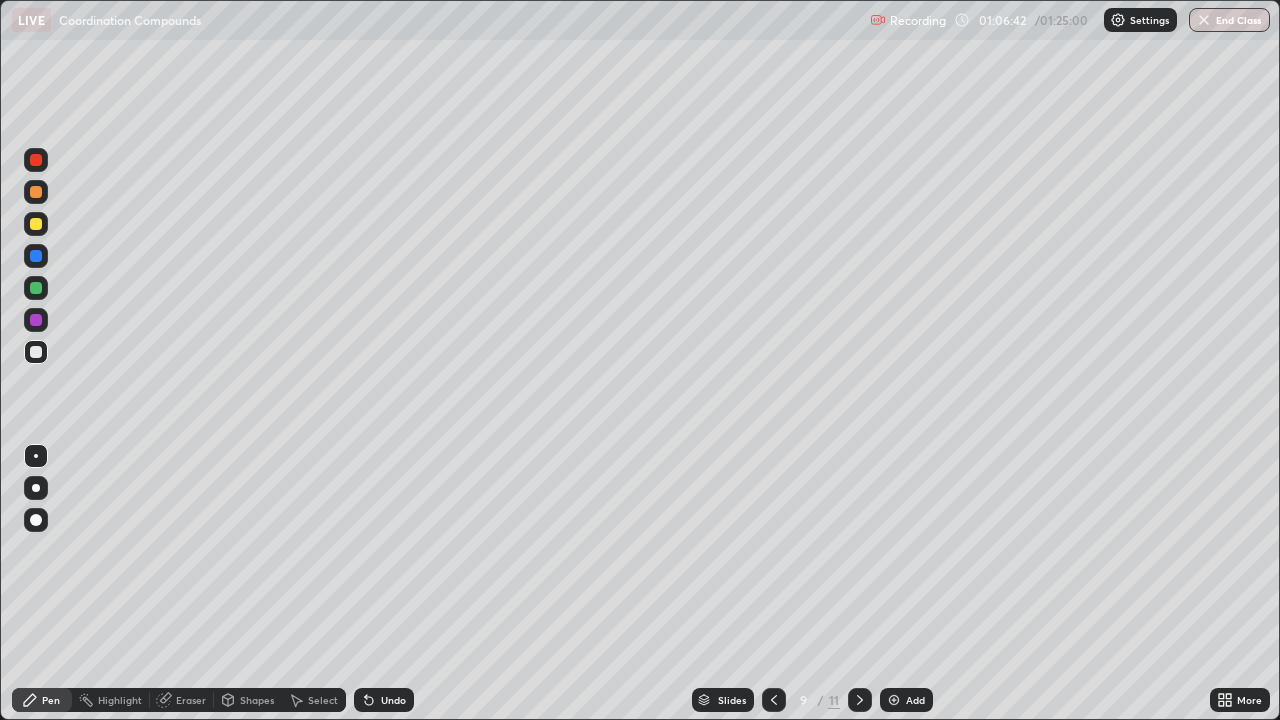 click 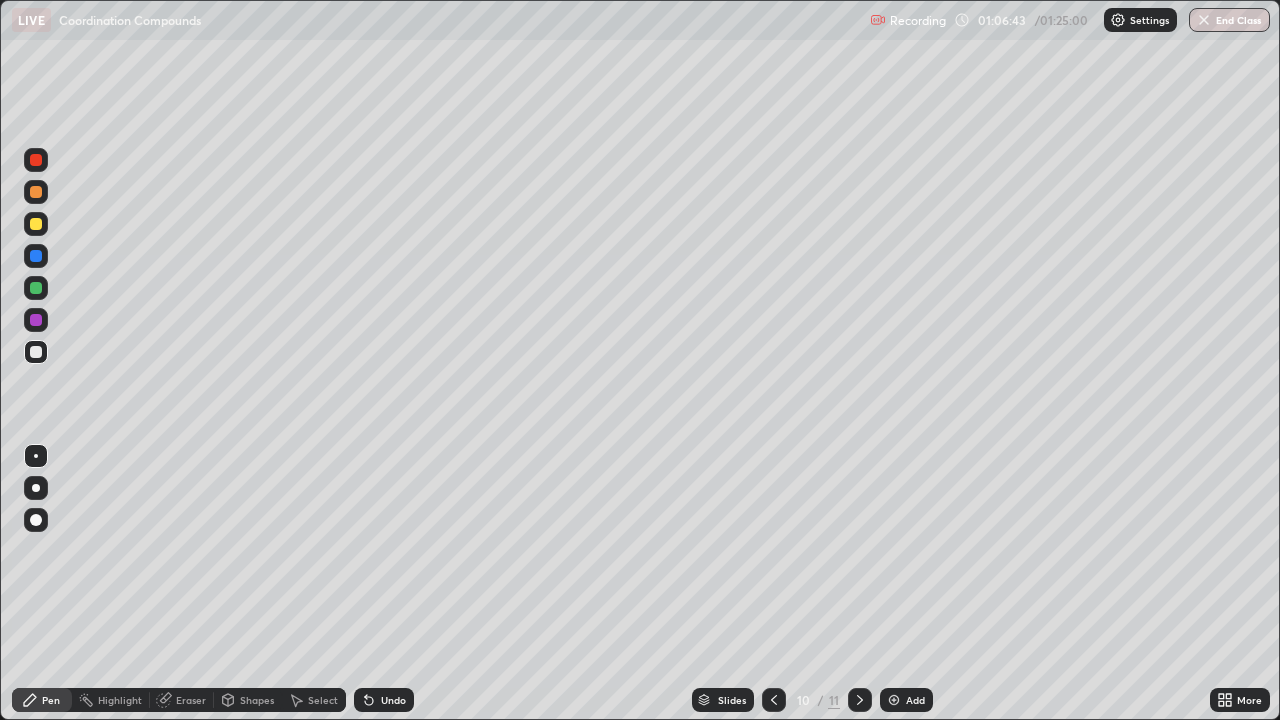 click 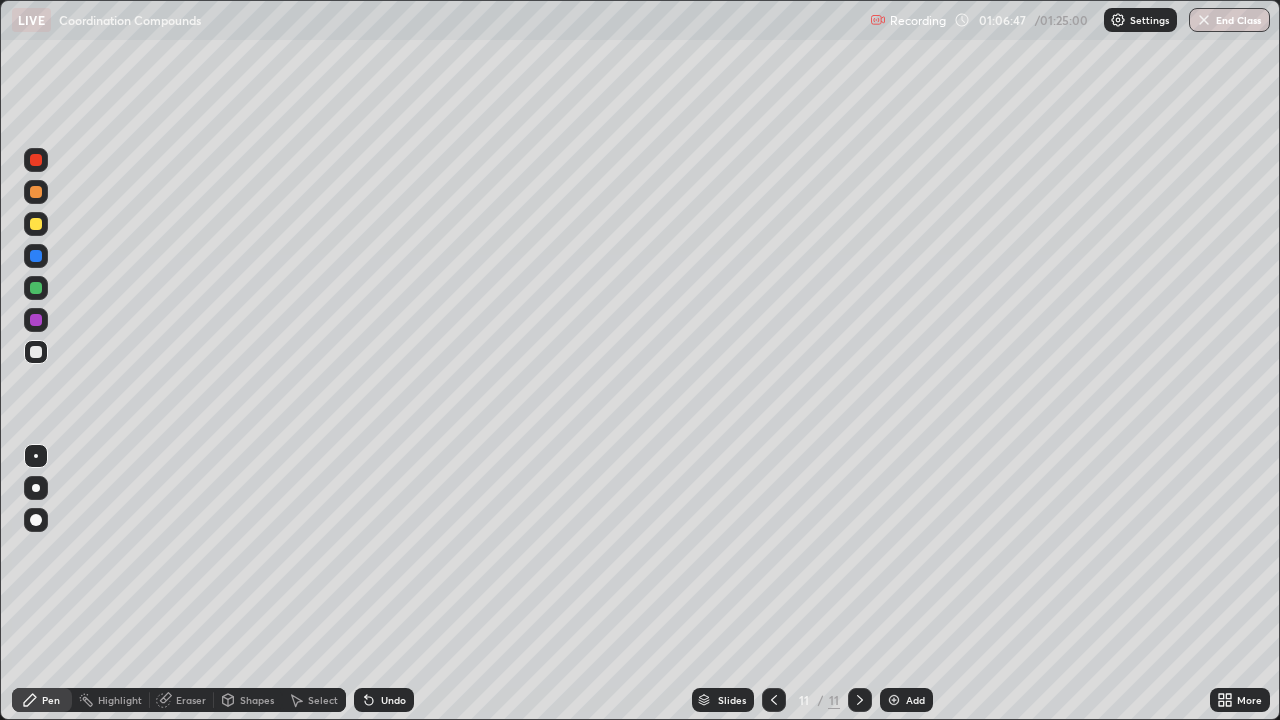 click at bounding box center (860, 700) 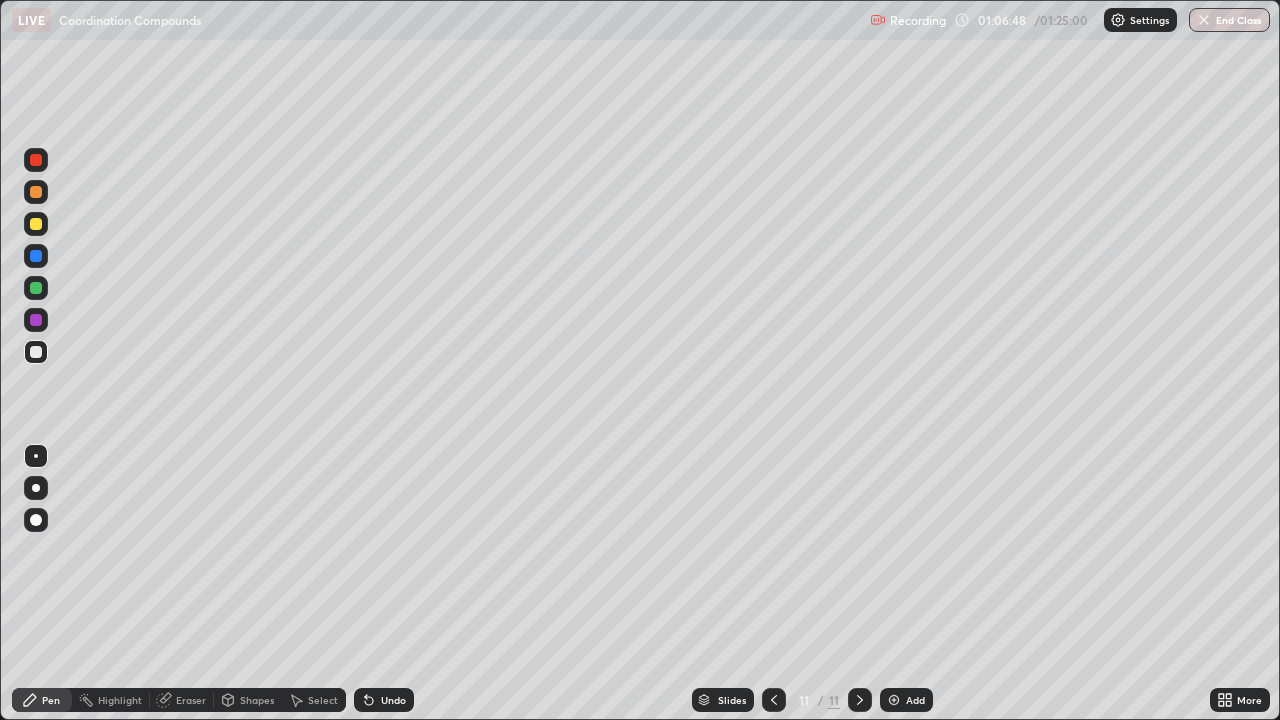 click at bounding box center (860, 700) 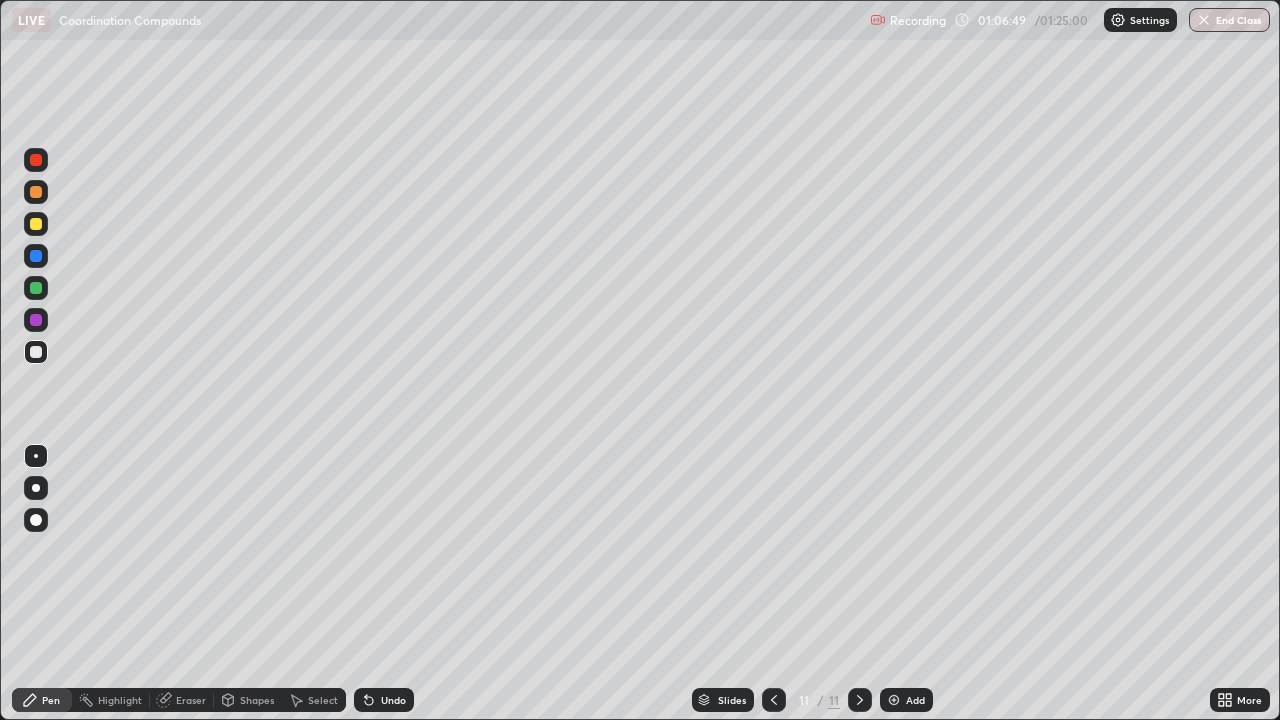 click at bounding box center [860, 700] 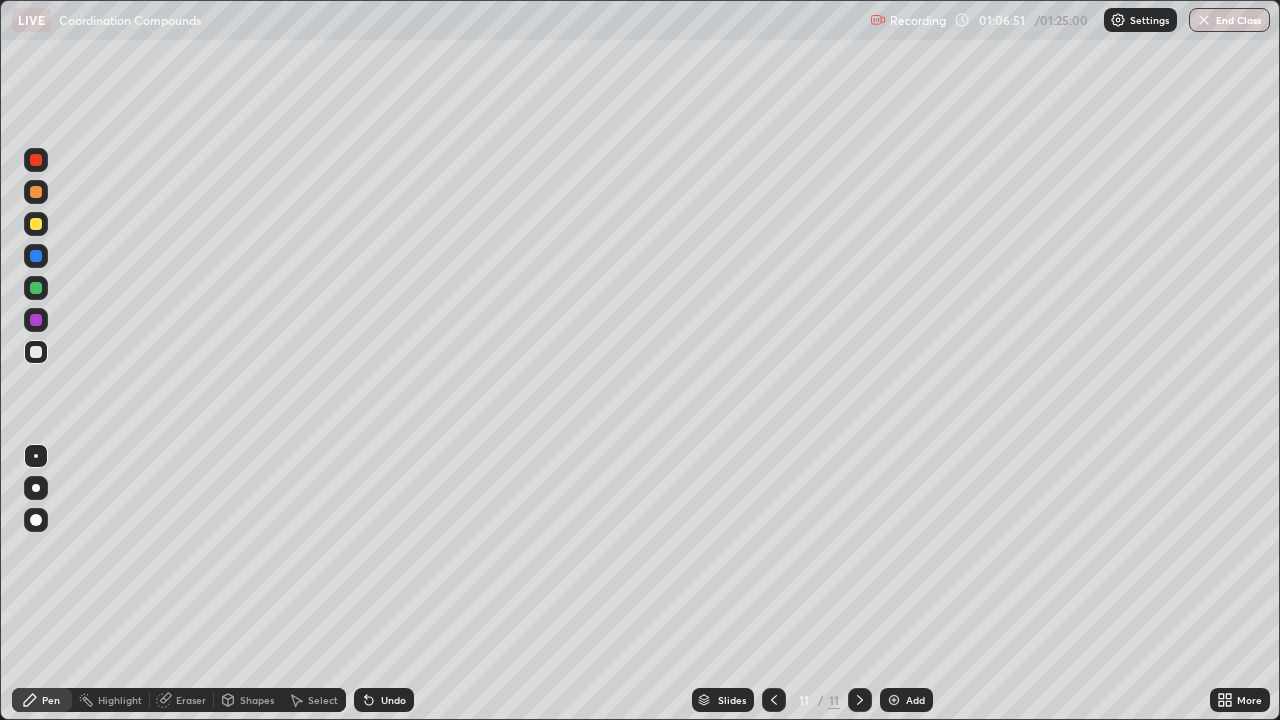 click at bounding box center (860, 700) 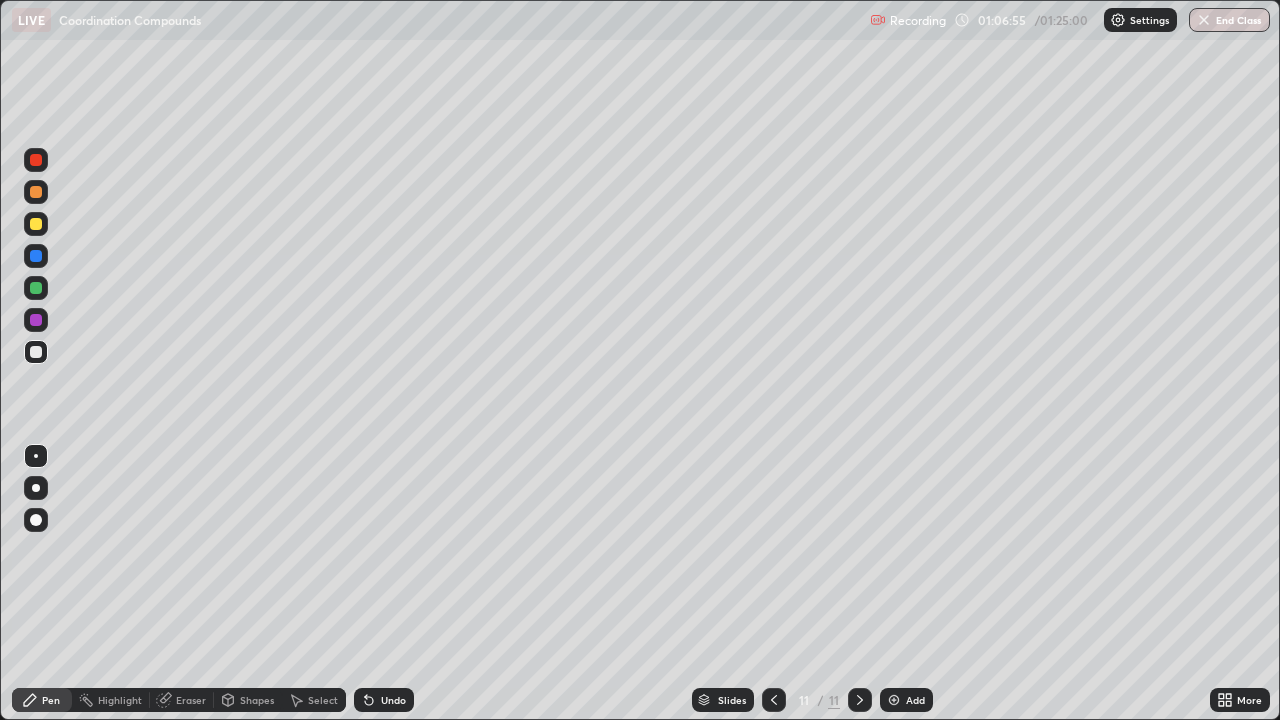 click on "Eraser" at bounding box center (191, 700) 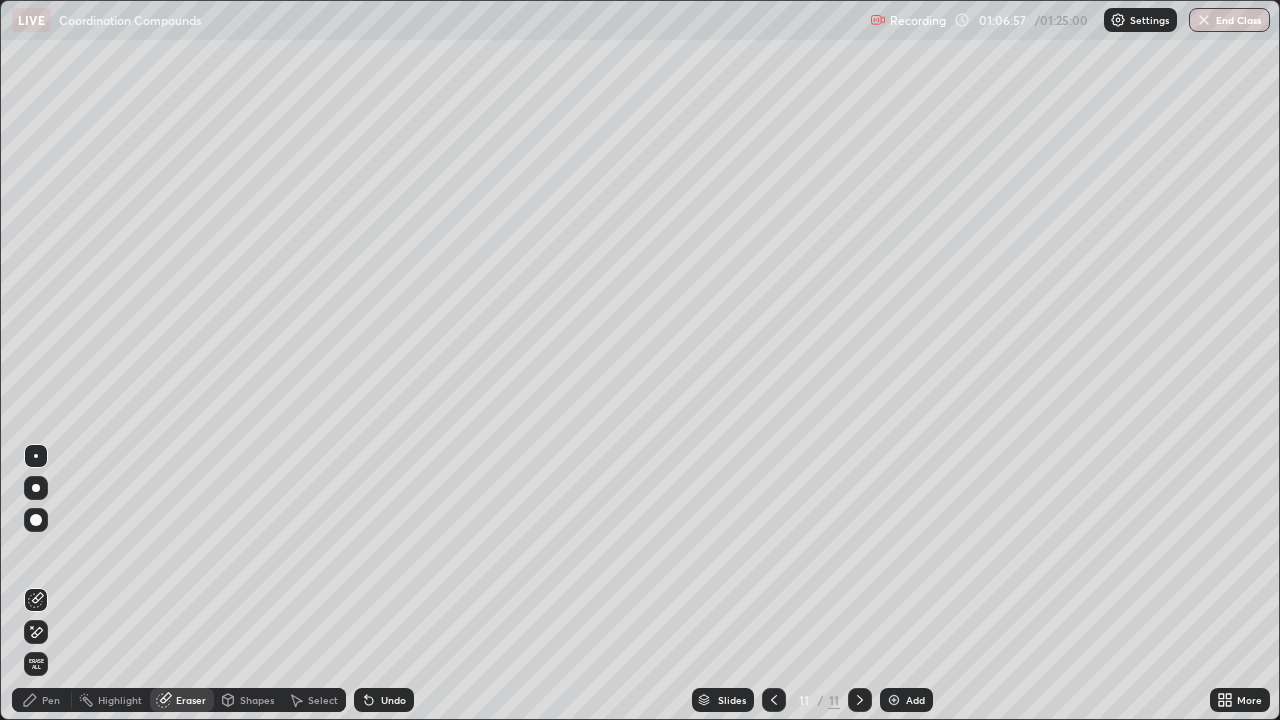 click on "Pen" at bounding box center [51, 700] 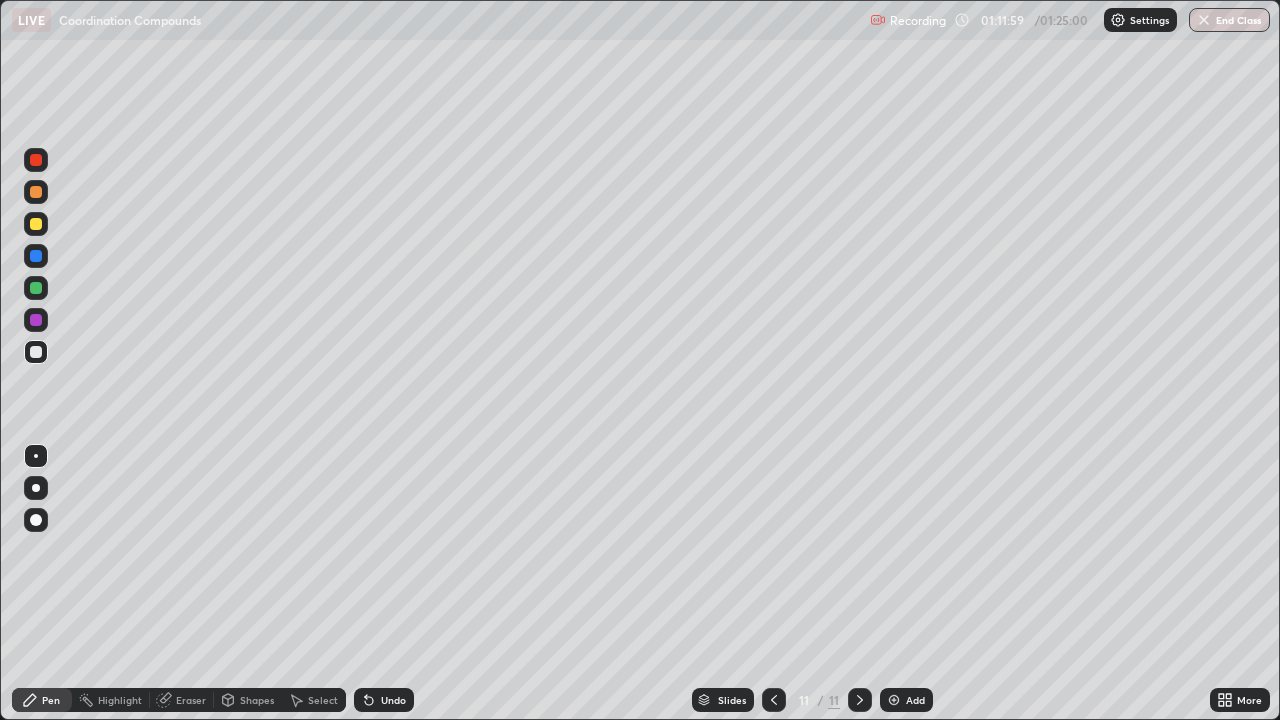 click at bounding box center (894, 700) 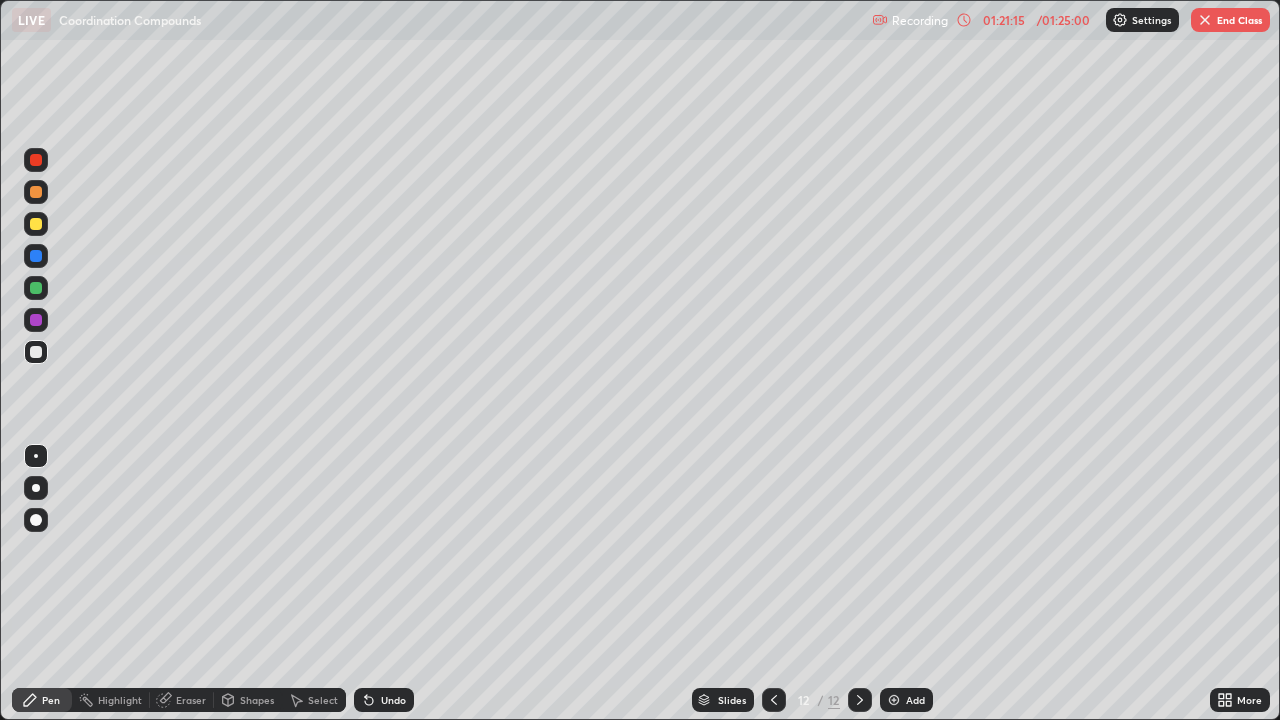 click at bounding box center [894, 700] 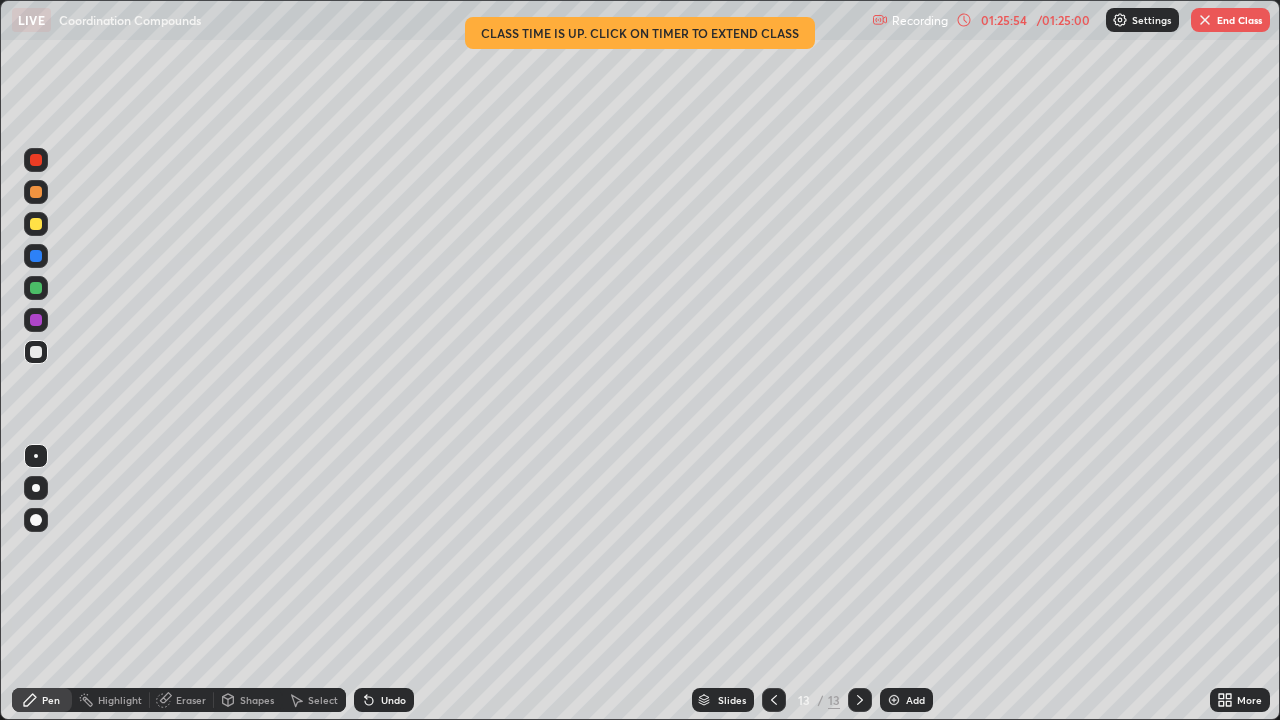 click on "End Class" at bounding box center [1230, 20] 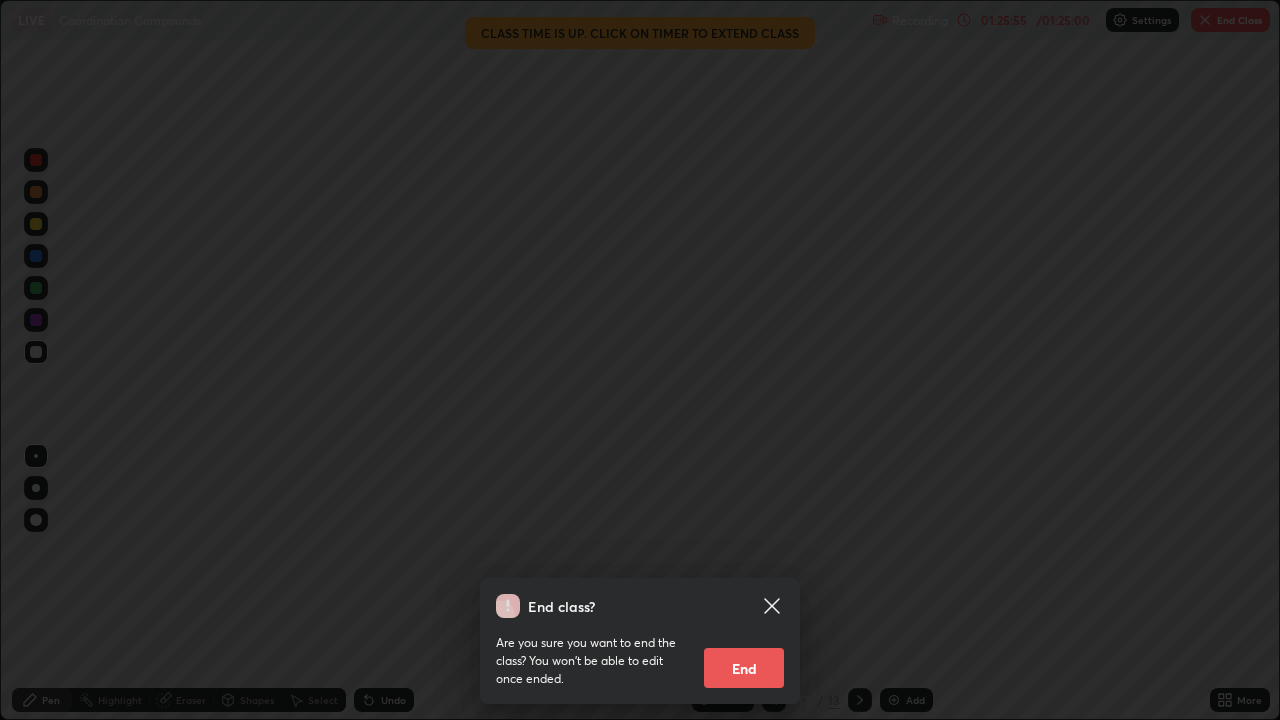 click on "End" at bounding box center [744, 668] 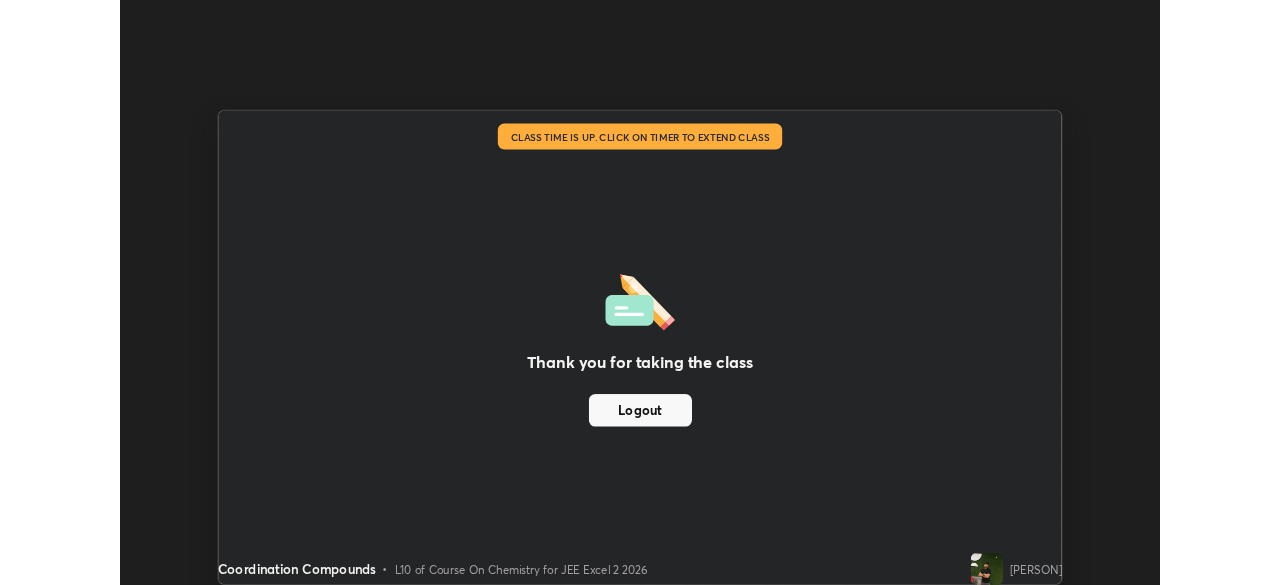 scroll, scrollTop: 585, scrollLeft: 1280, axis: both 